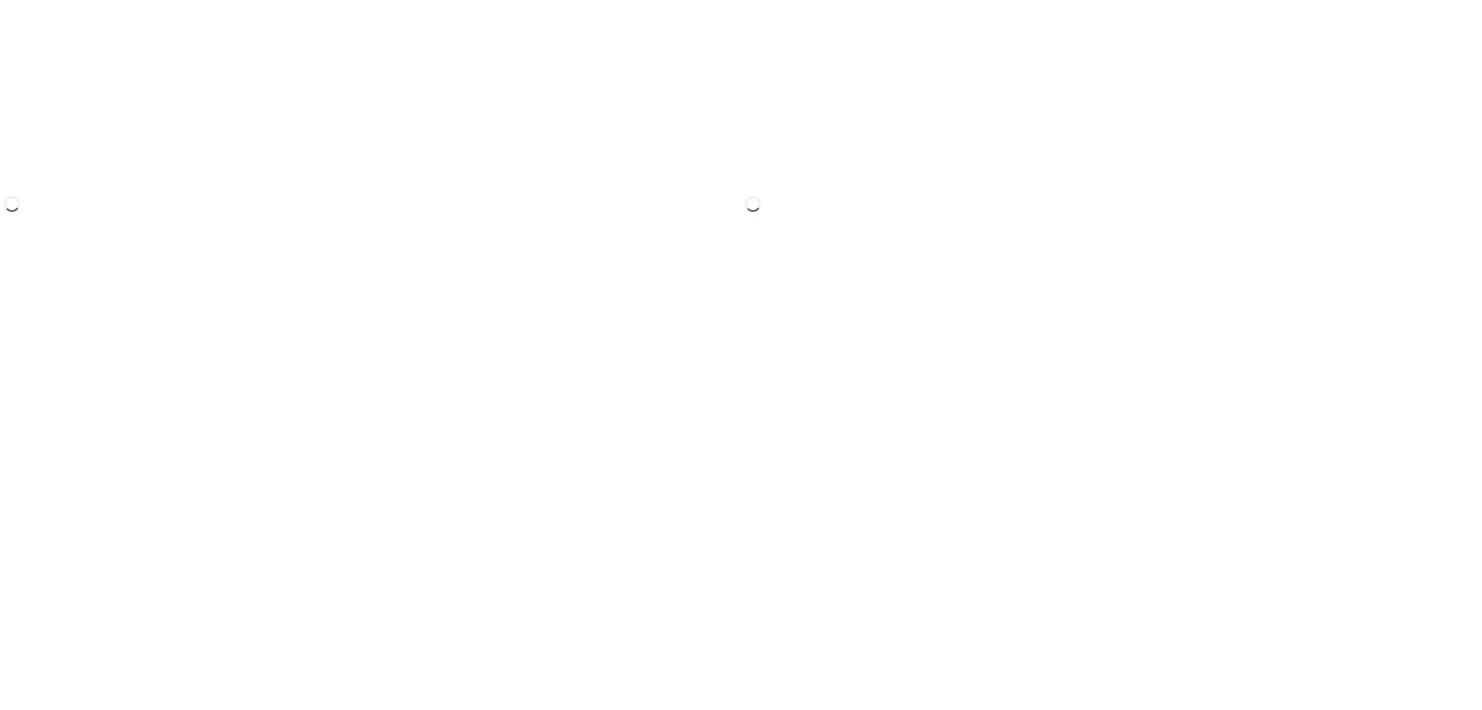 scroll, scrollTop: 0, scrollLeft: 0, axis: both 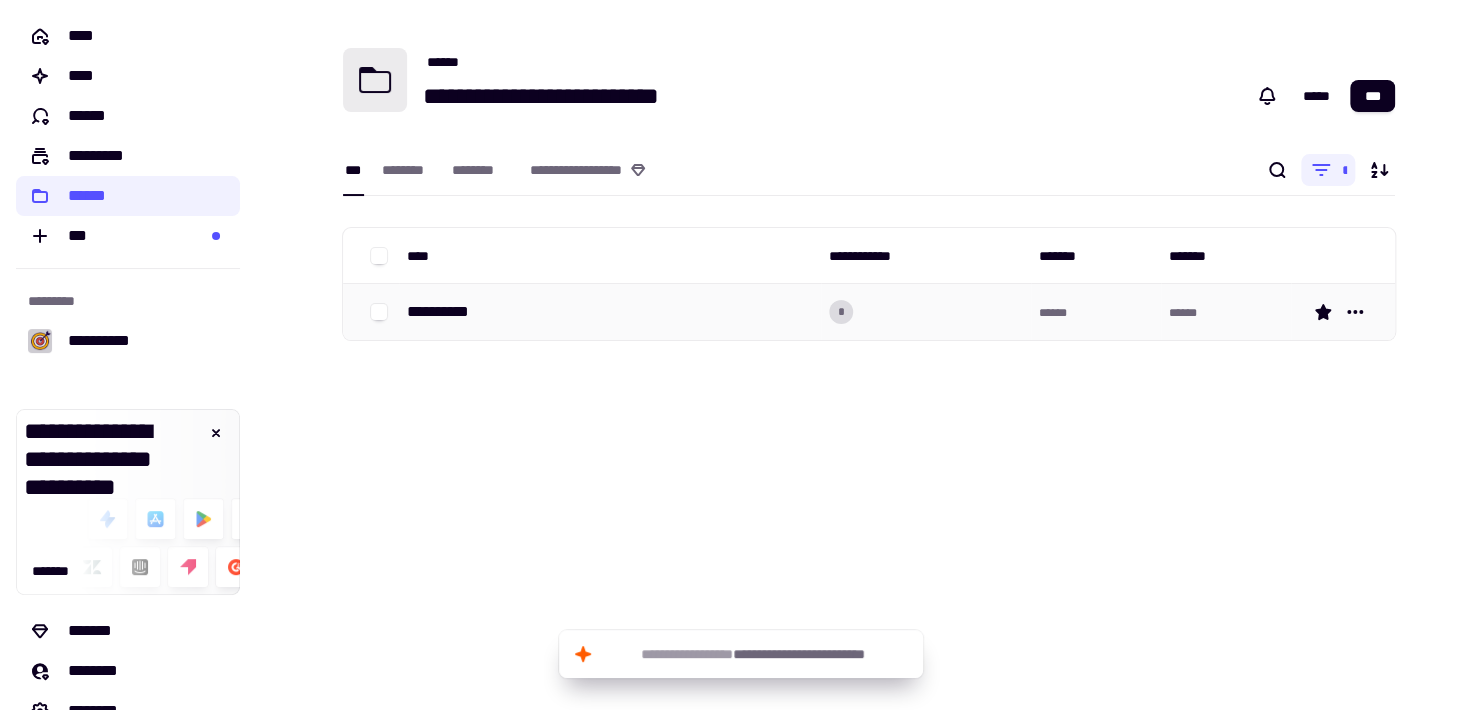 click on "**********" at bounding box center (446, 312) 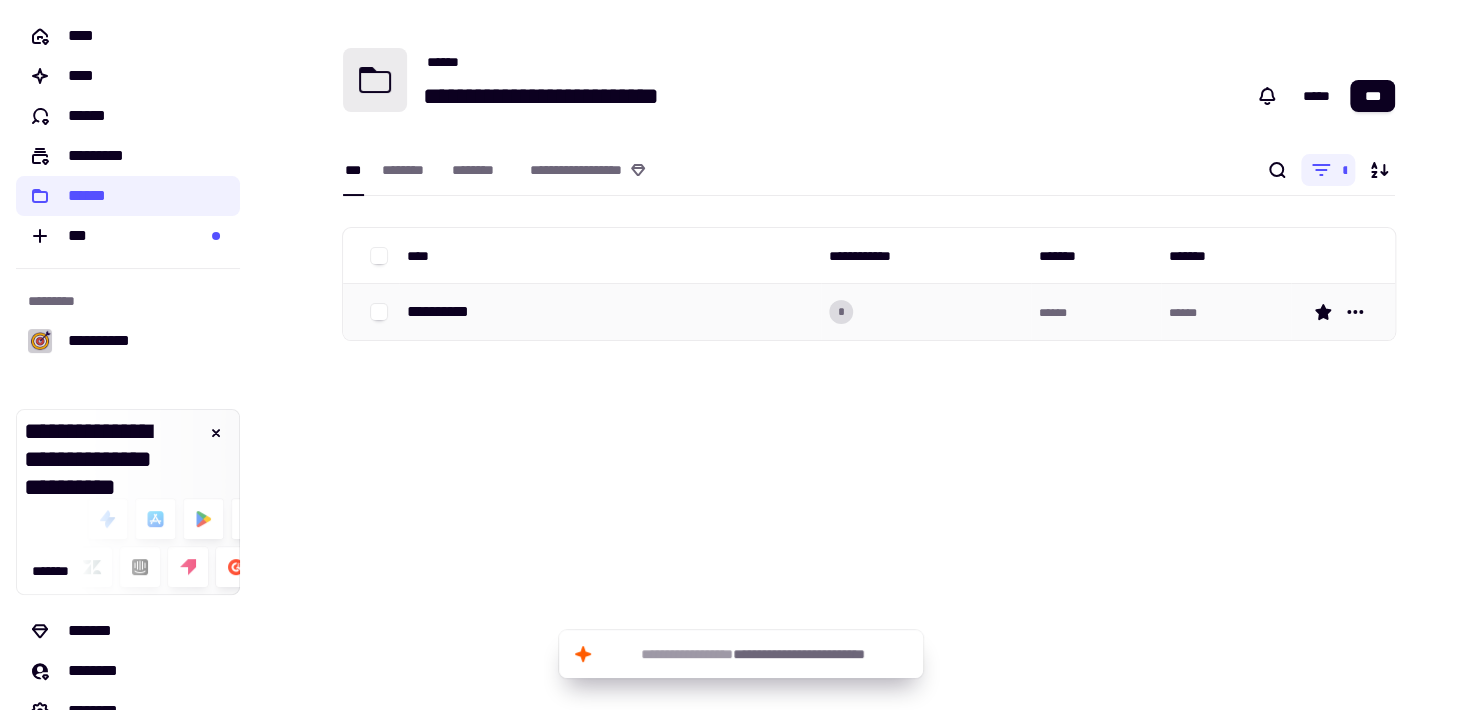 click on "**********" at bounding box center [446, 312] 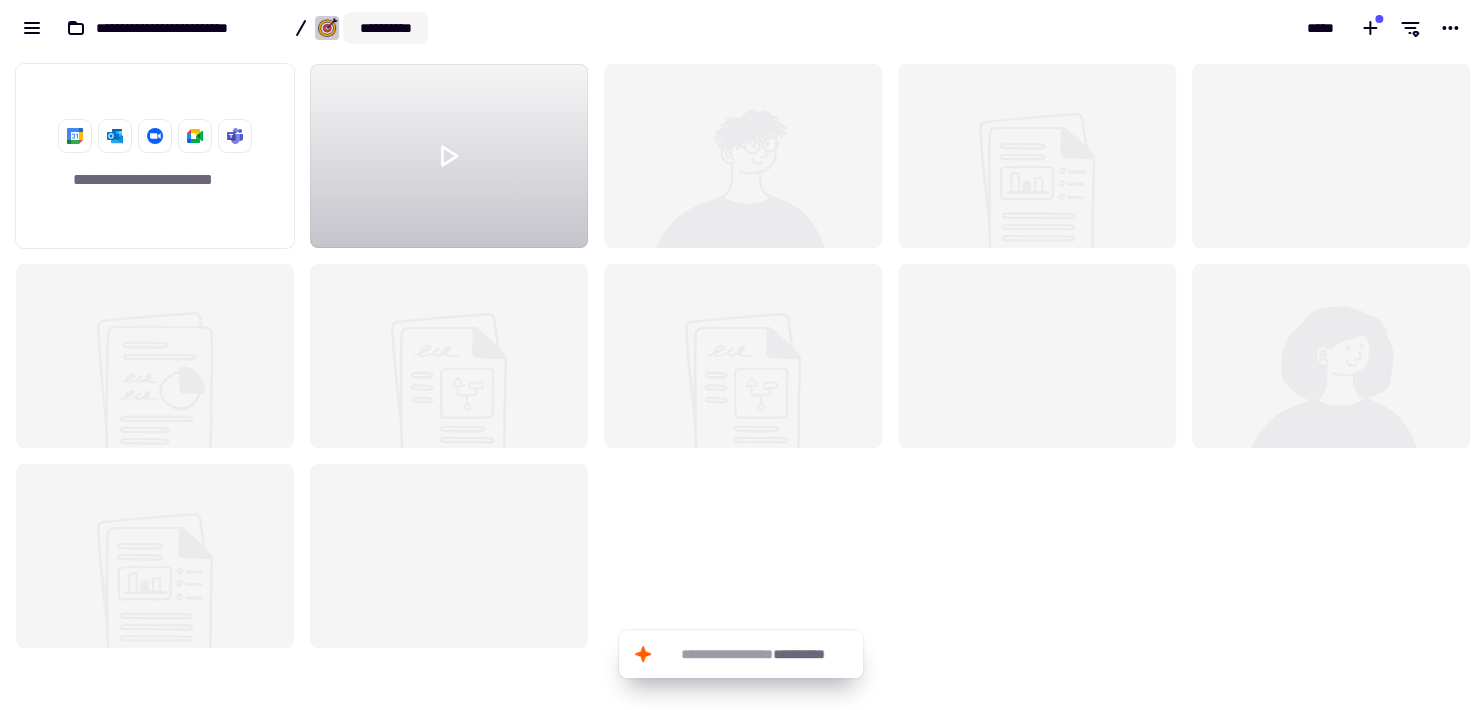 scroll, scrollTop: 16, scrollLeft: 16, axis: both 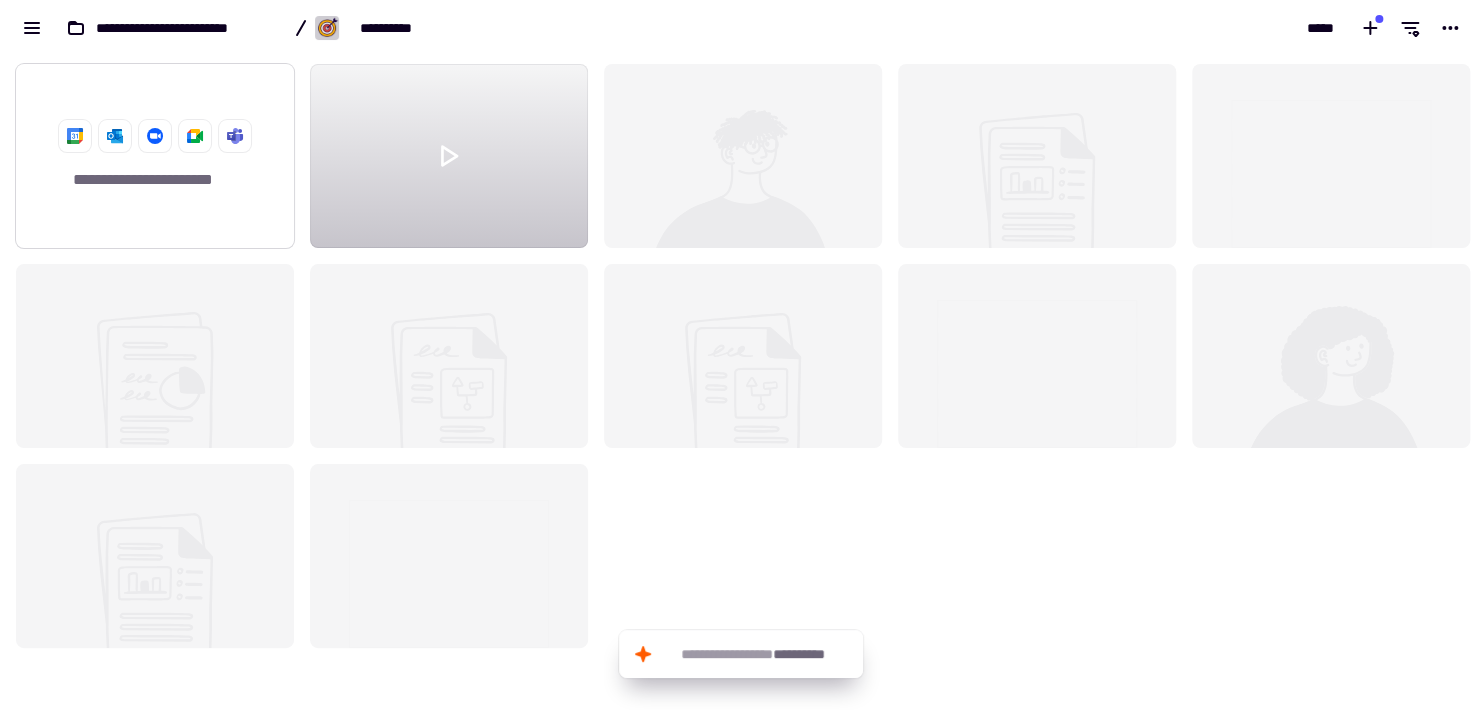 click on "**********" 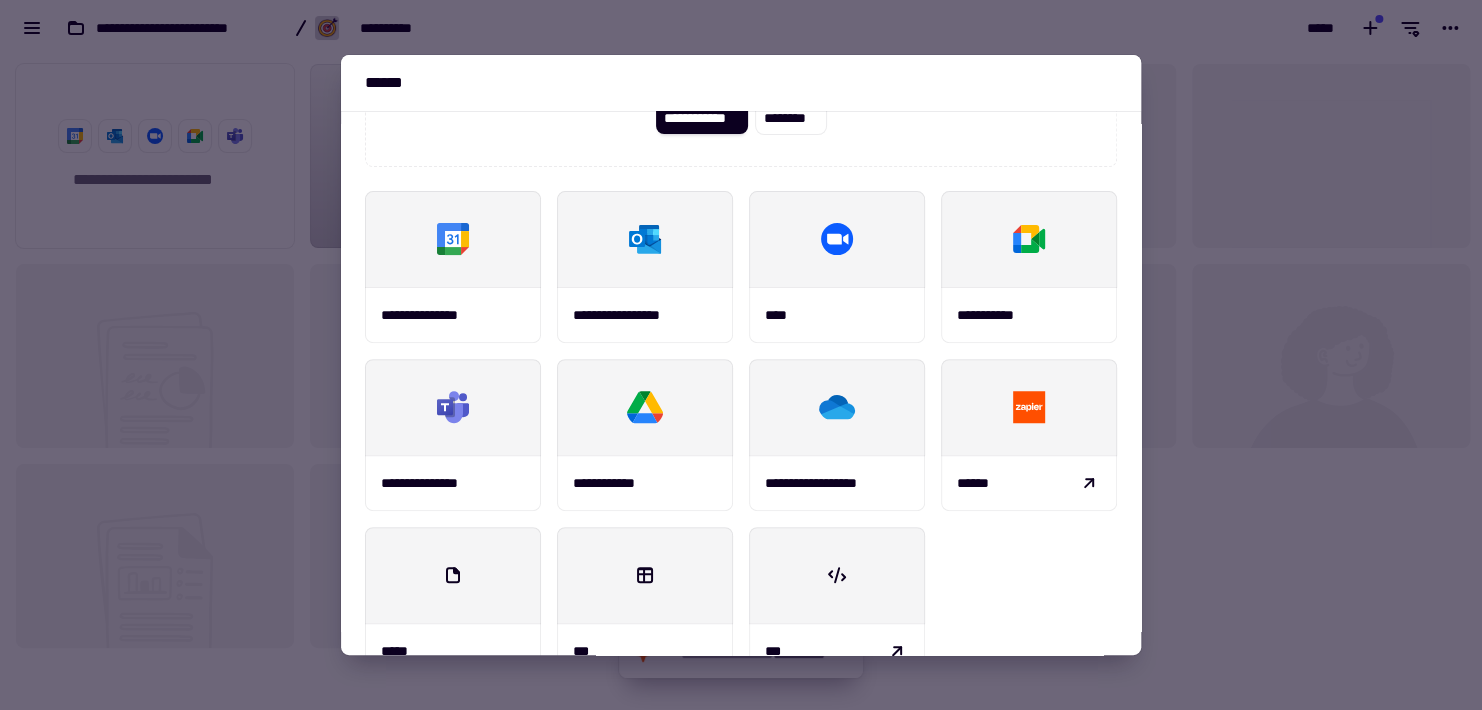 scroll, scrollTop: 233, scrollLeft: 0, axis: vertical 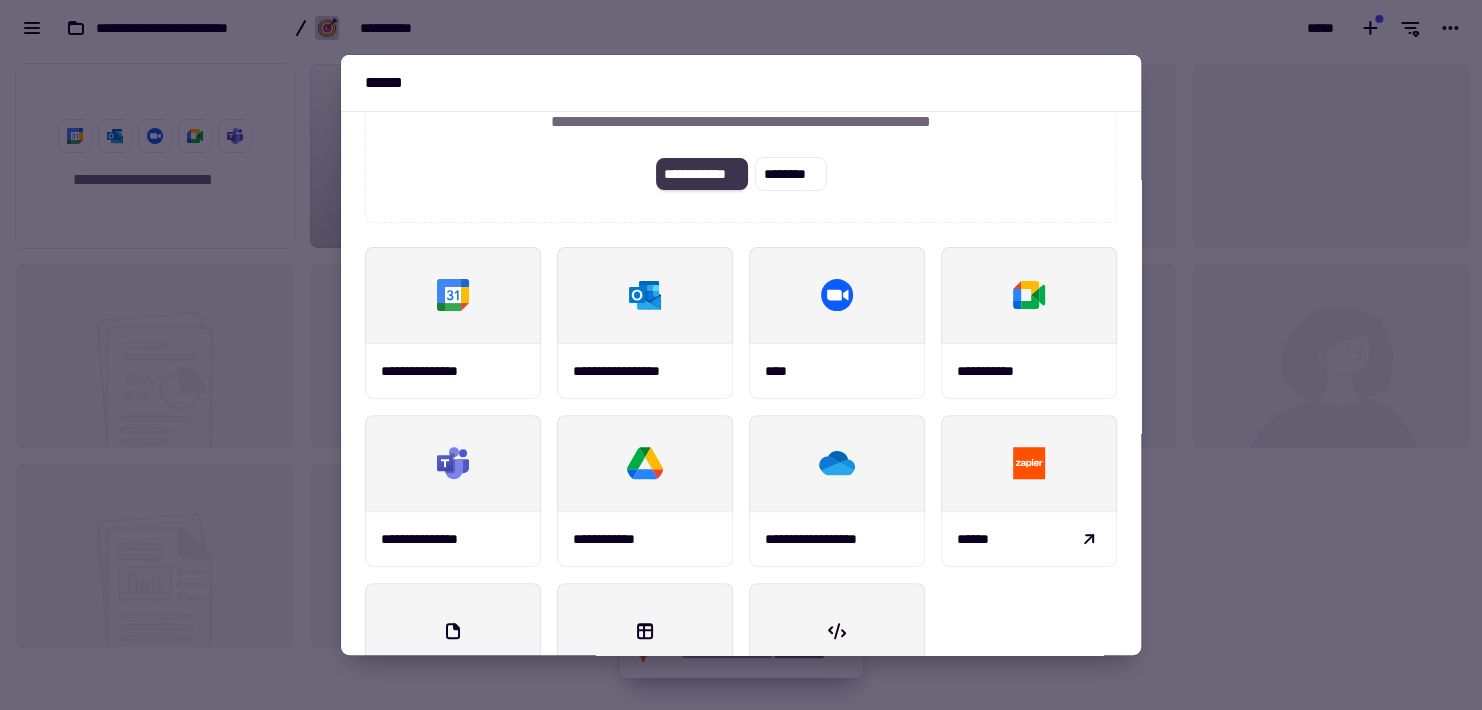 click on "**********" 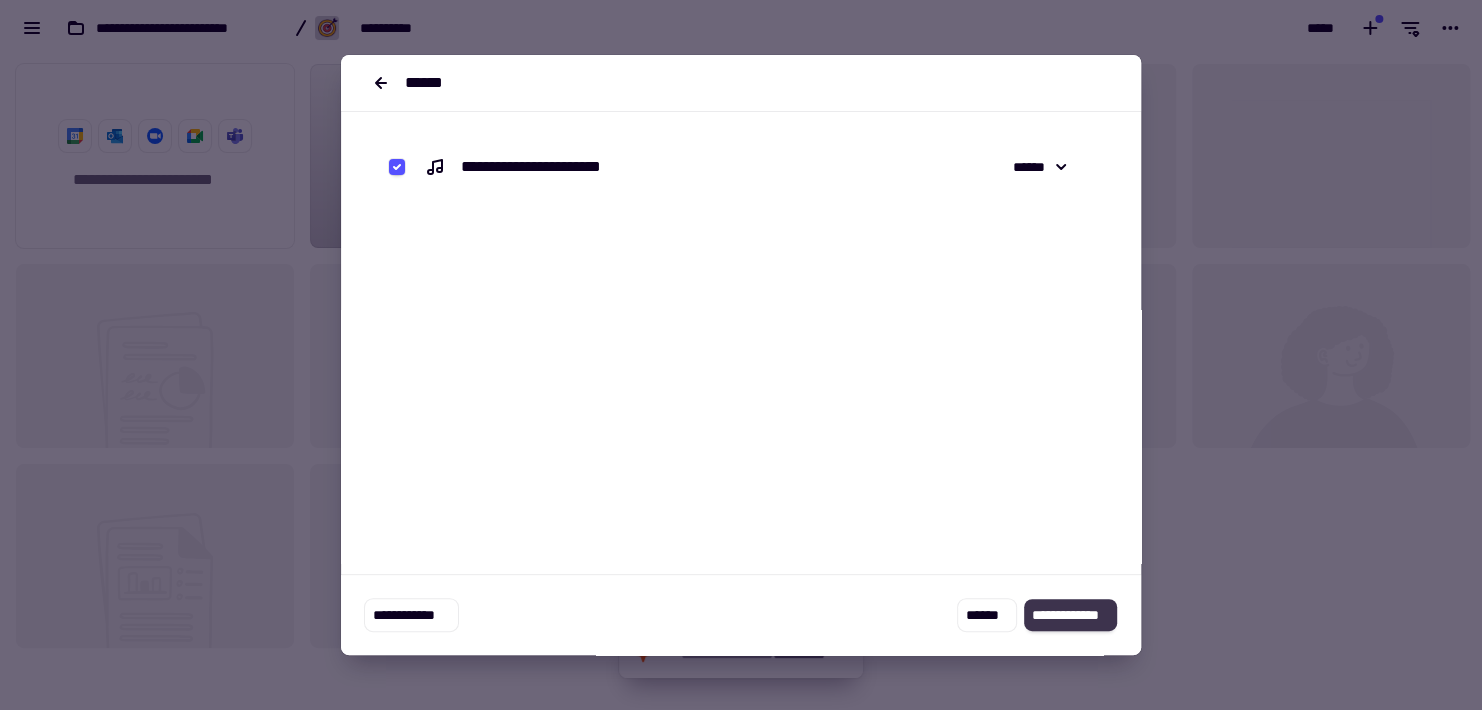 click on "**********" 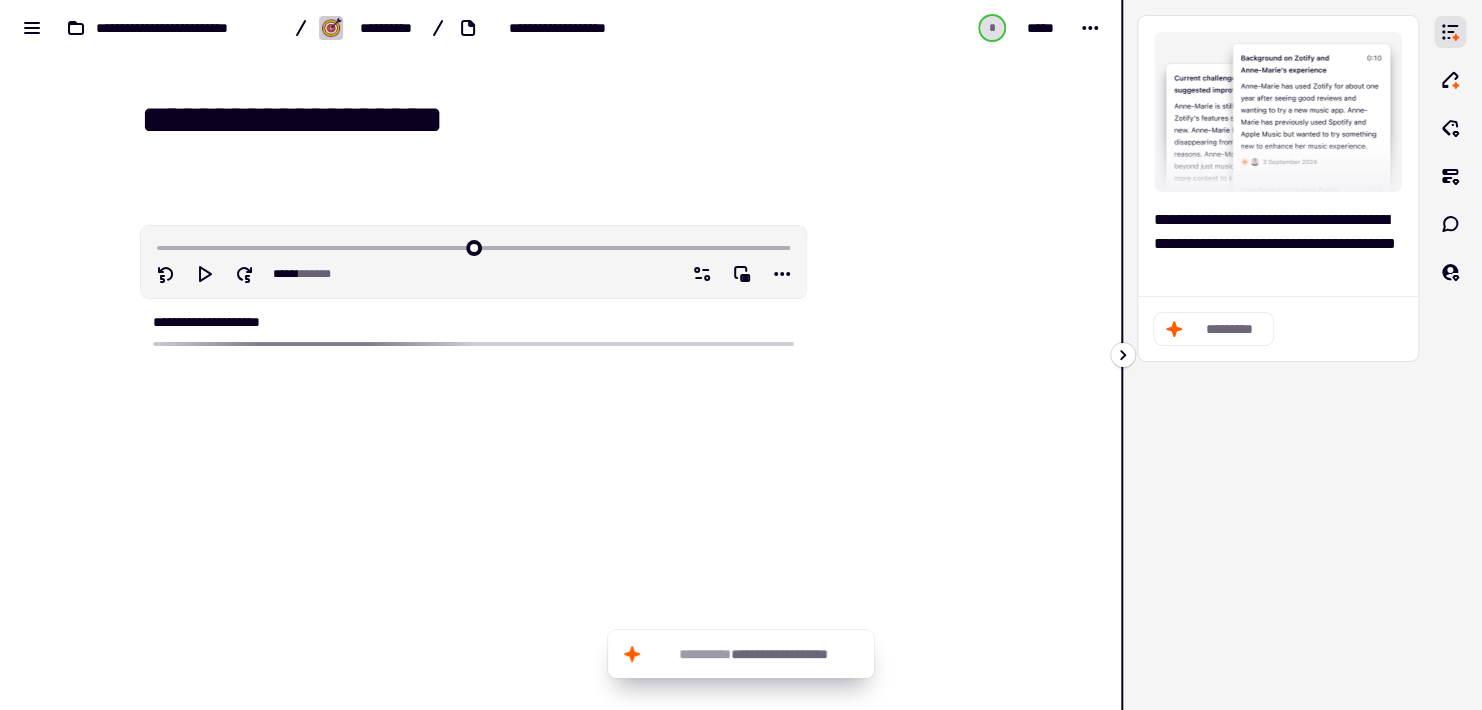 click 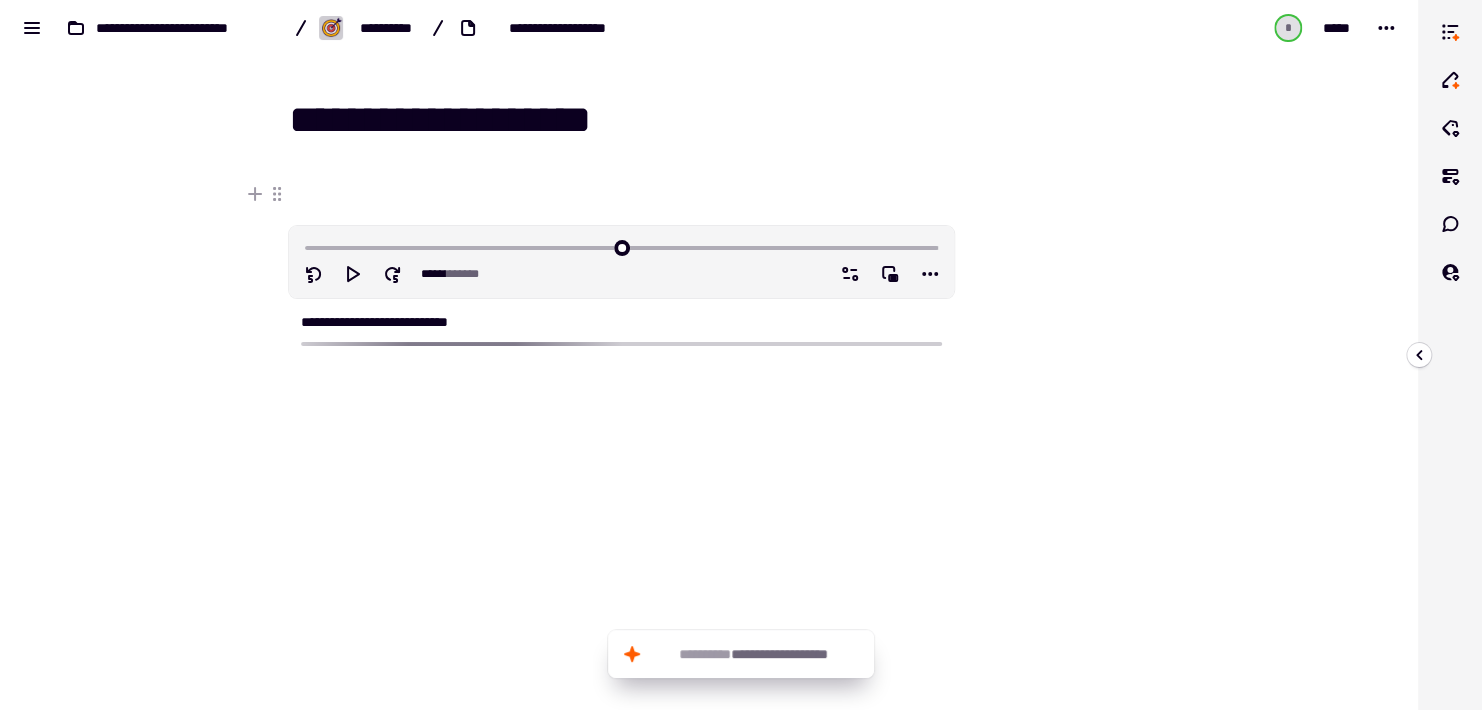 click at bounding box center (621, 246) 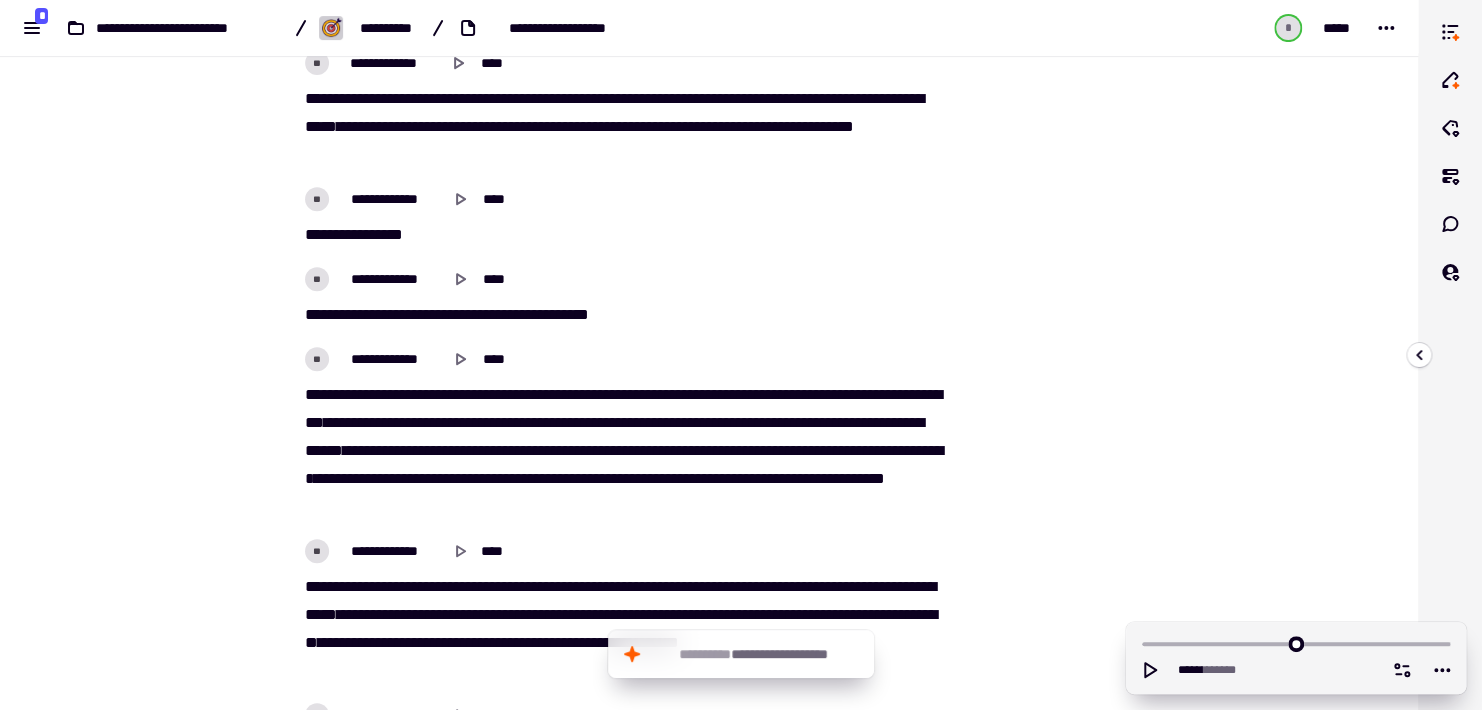 scroll, scrollTop: 0, scrollLeft: 0, axis: both 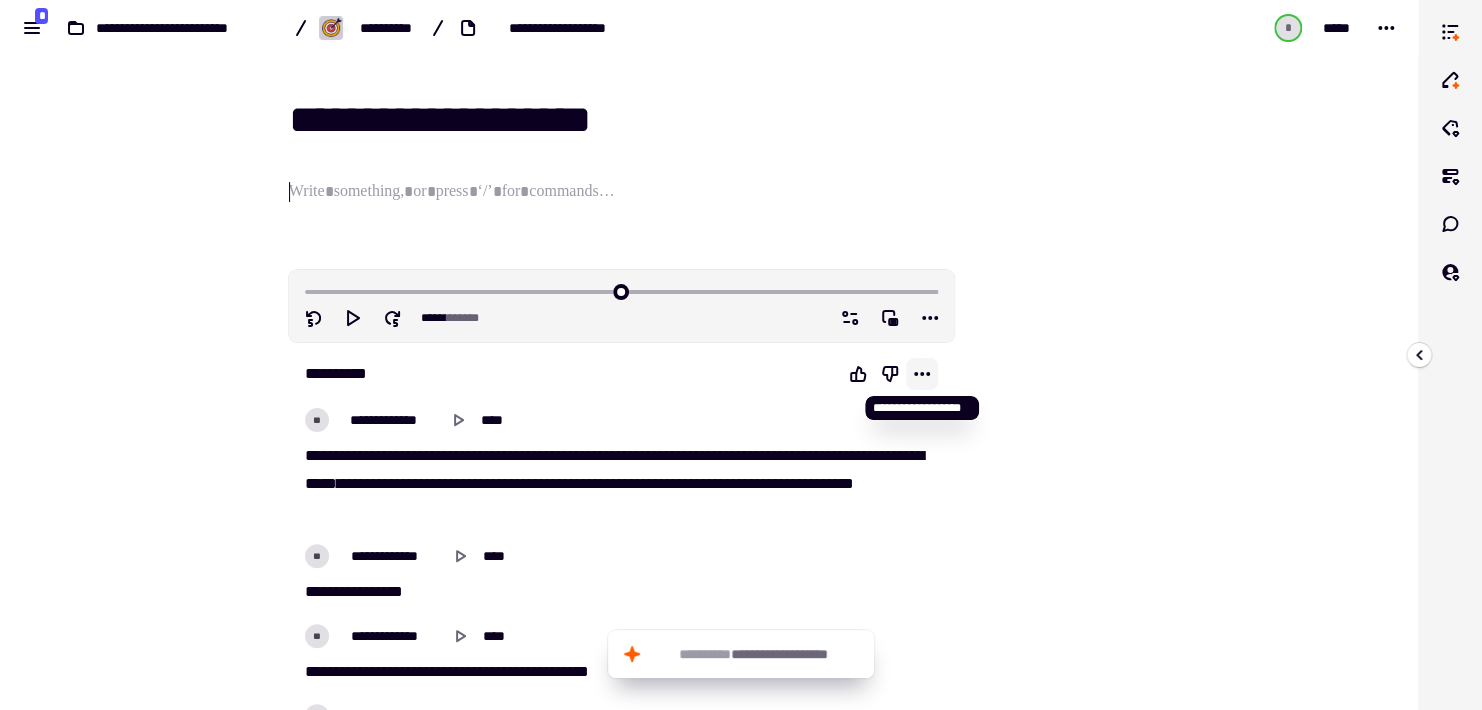 click 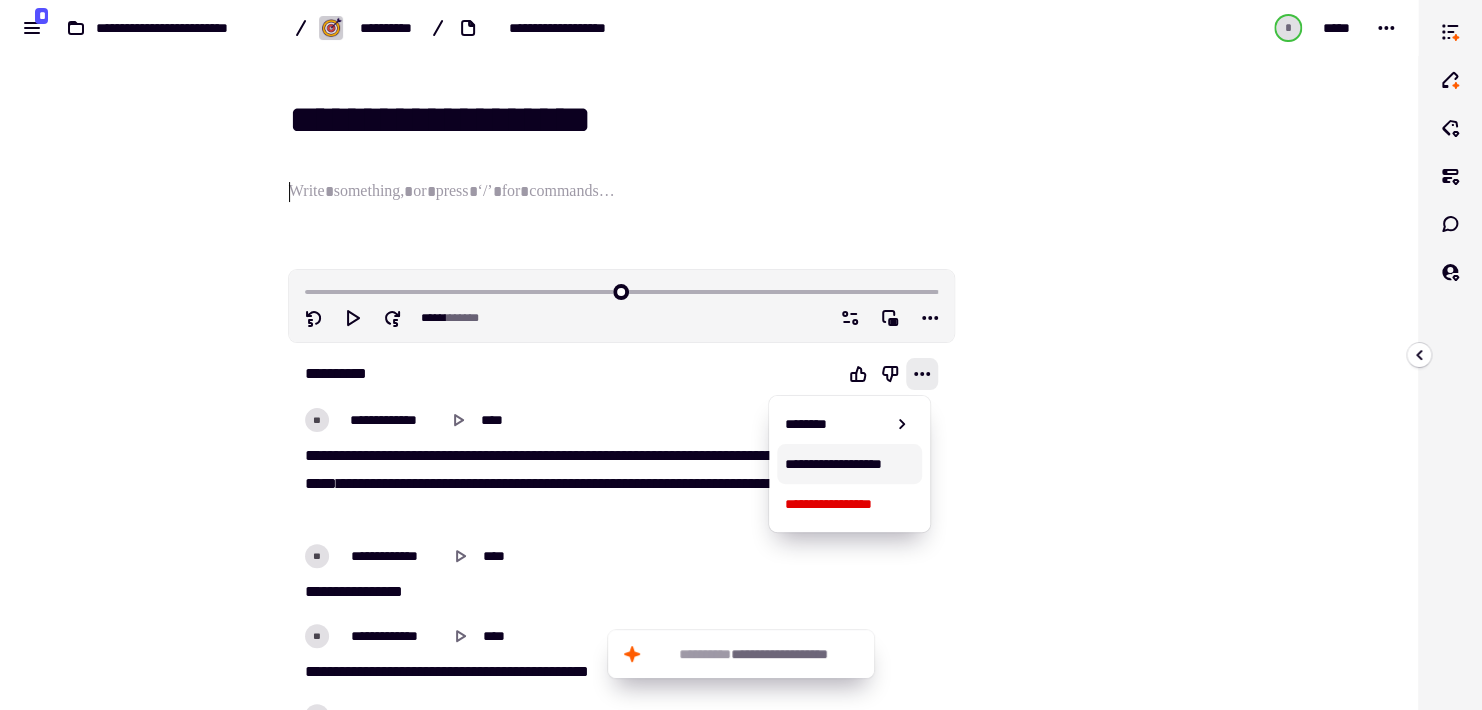 click on "**********" at bounding box center (849, 464) 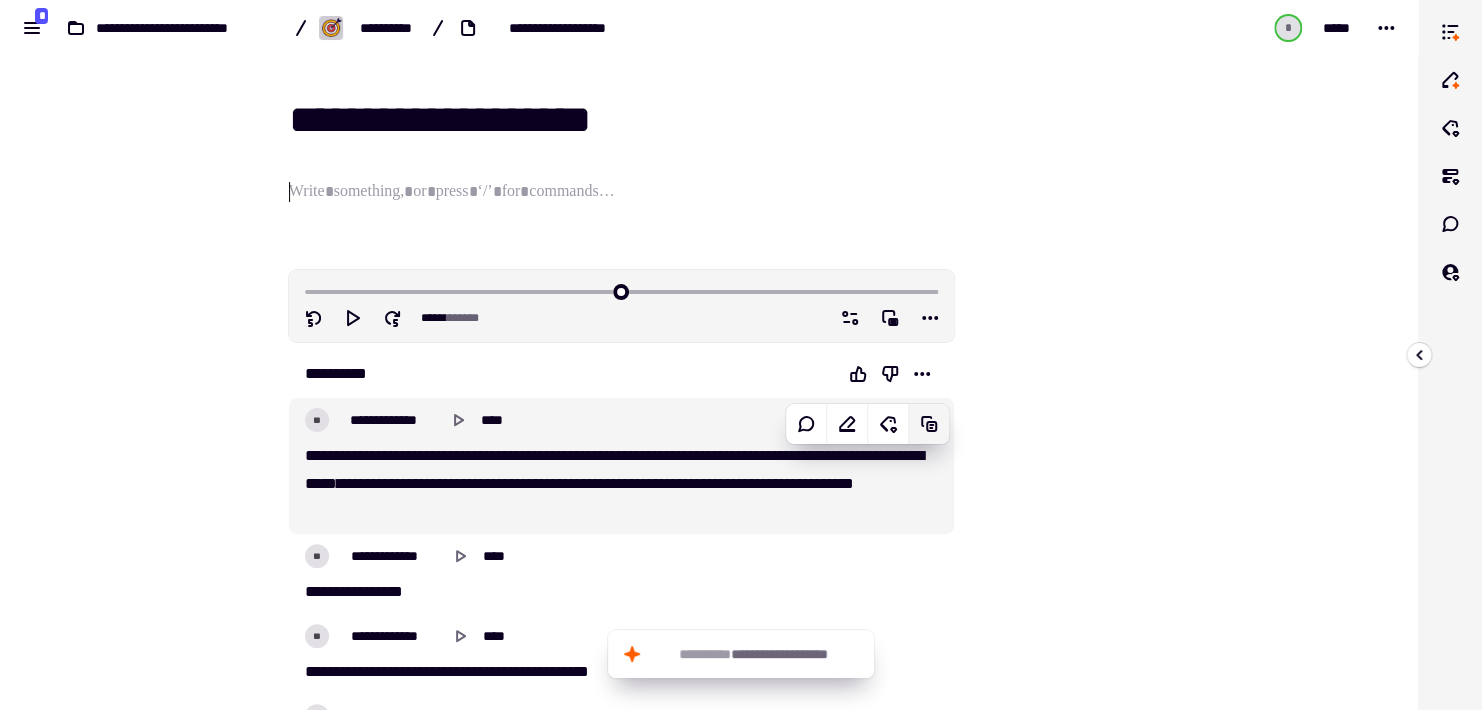 click 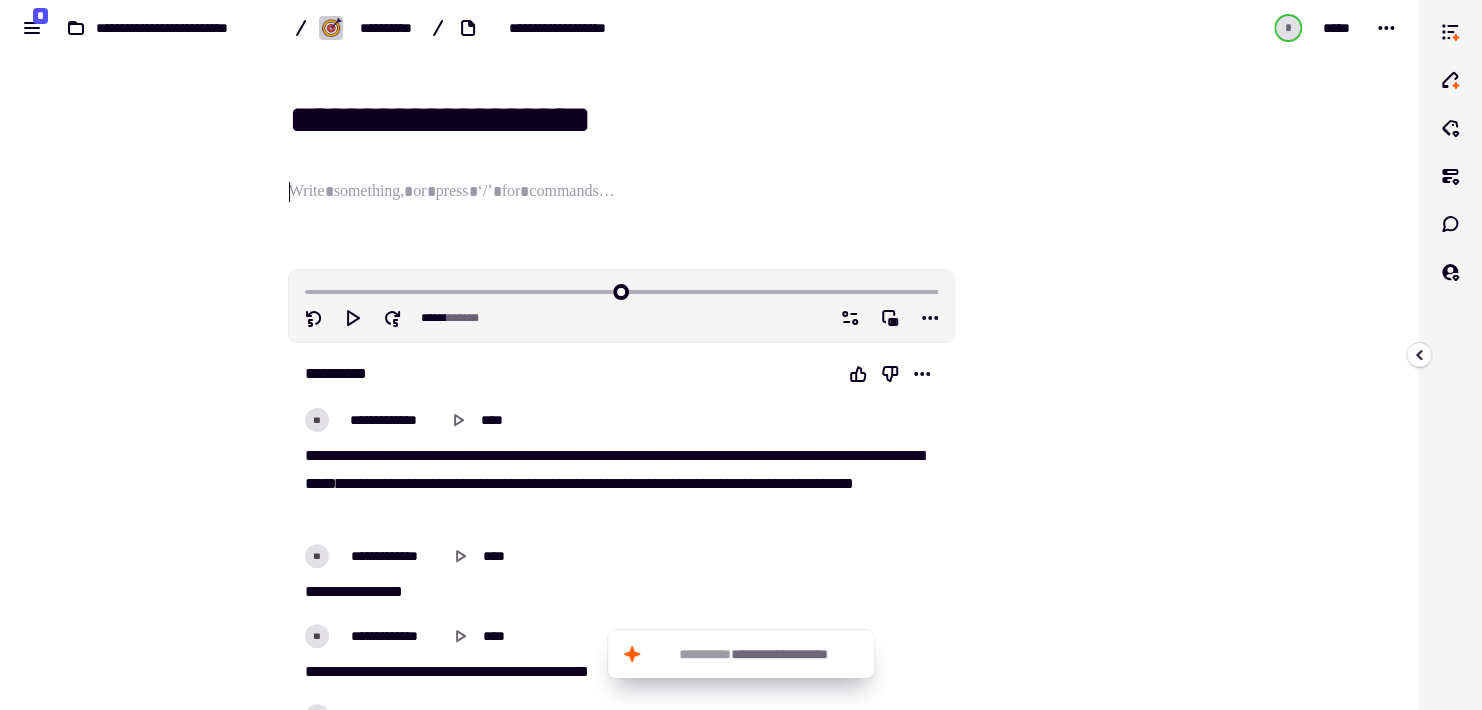 click at bounding box center [1055, 4462] 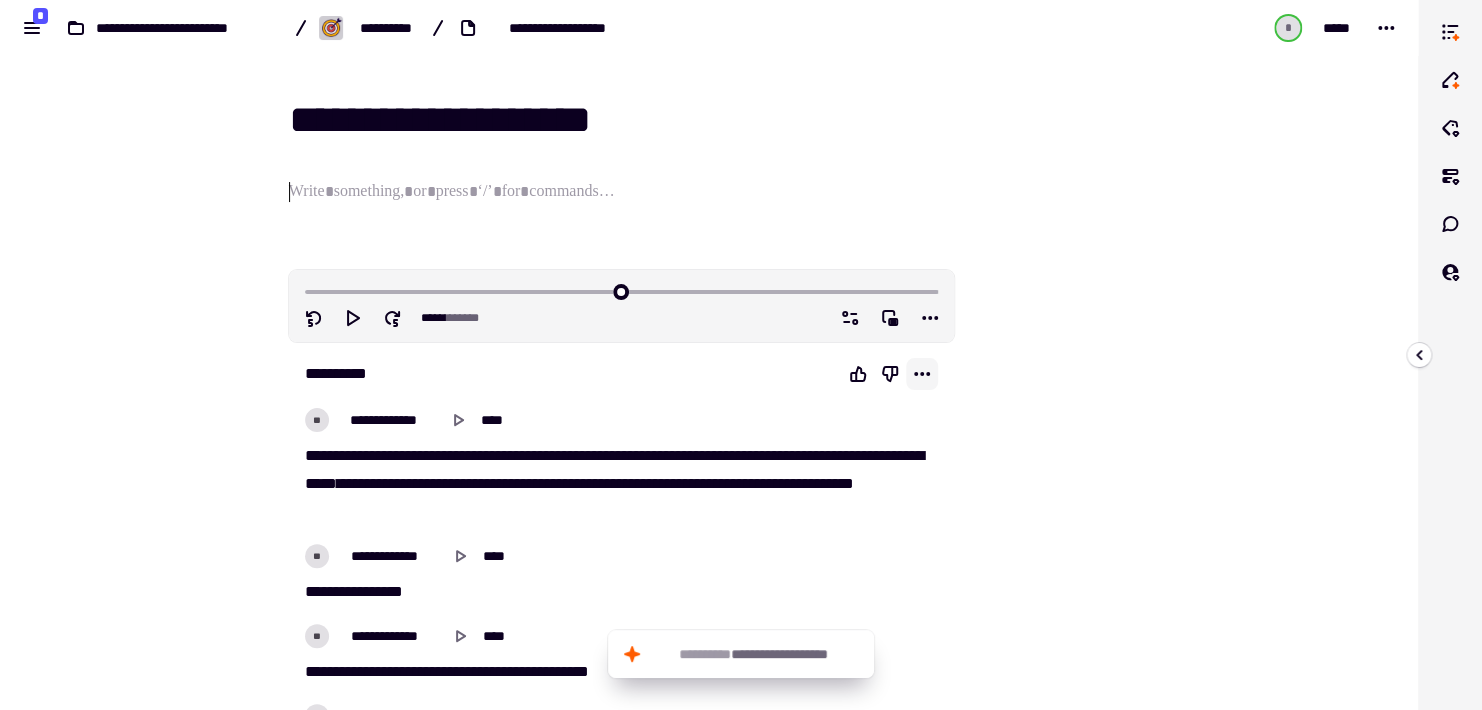 click 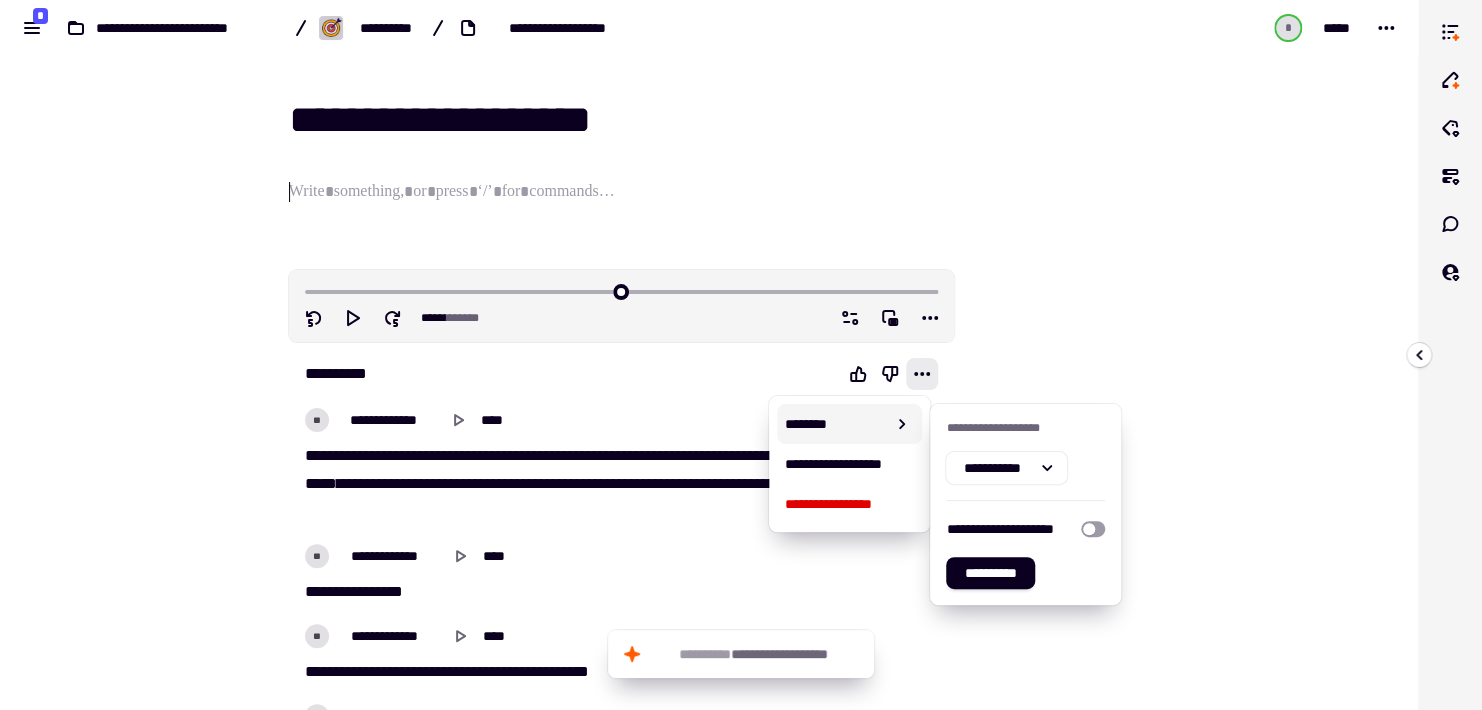 click at bounding box center (1055, 4462) 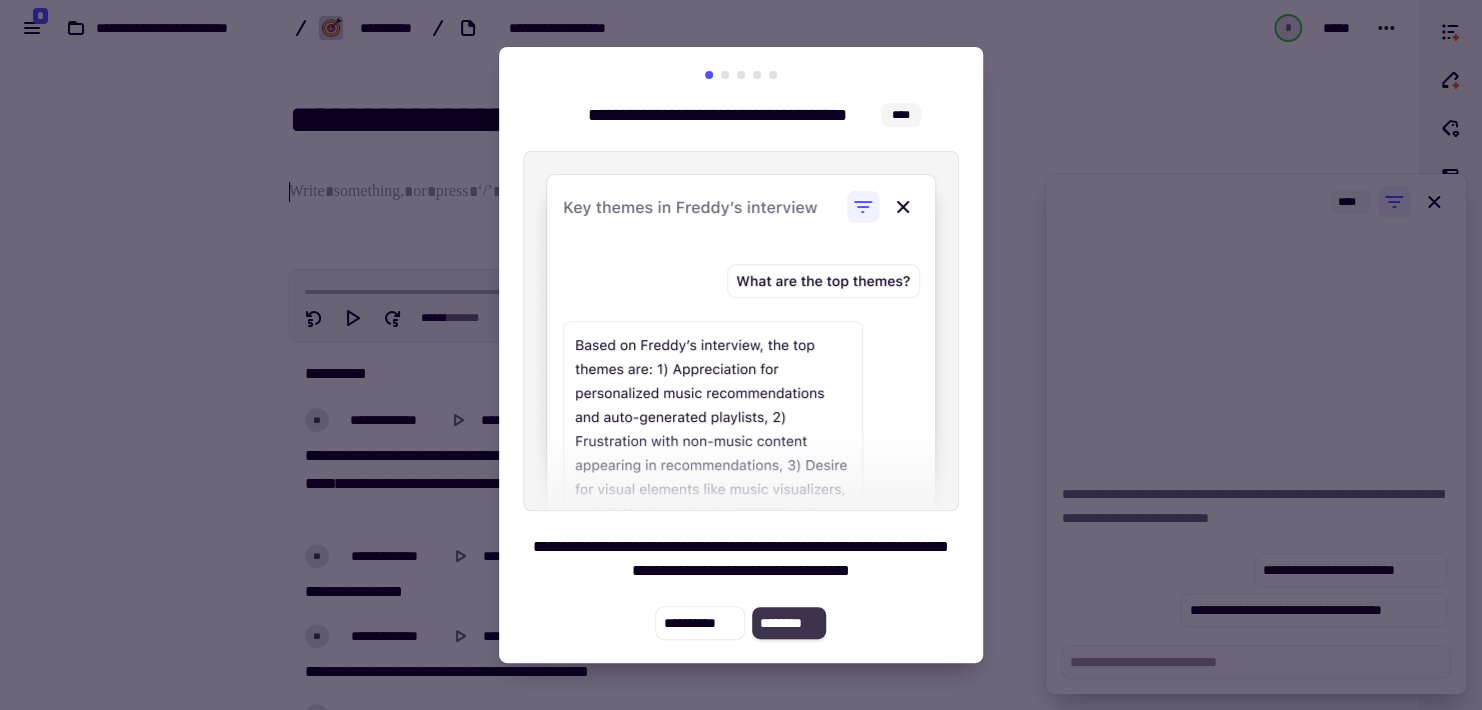 click on "********" 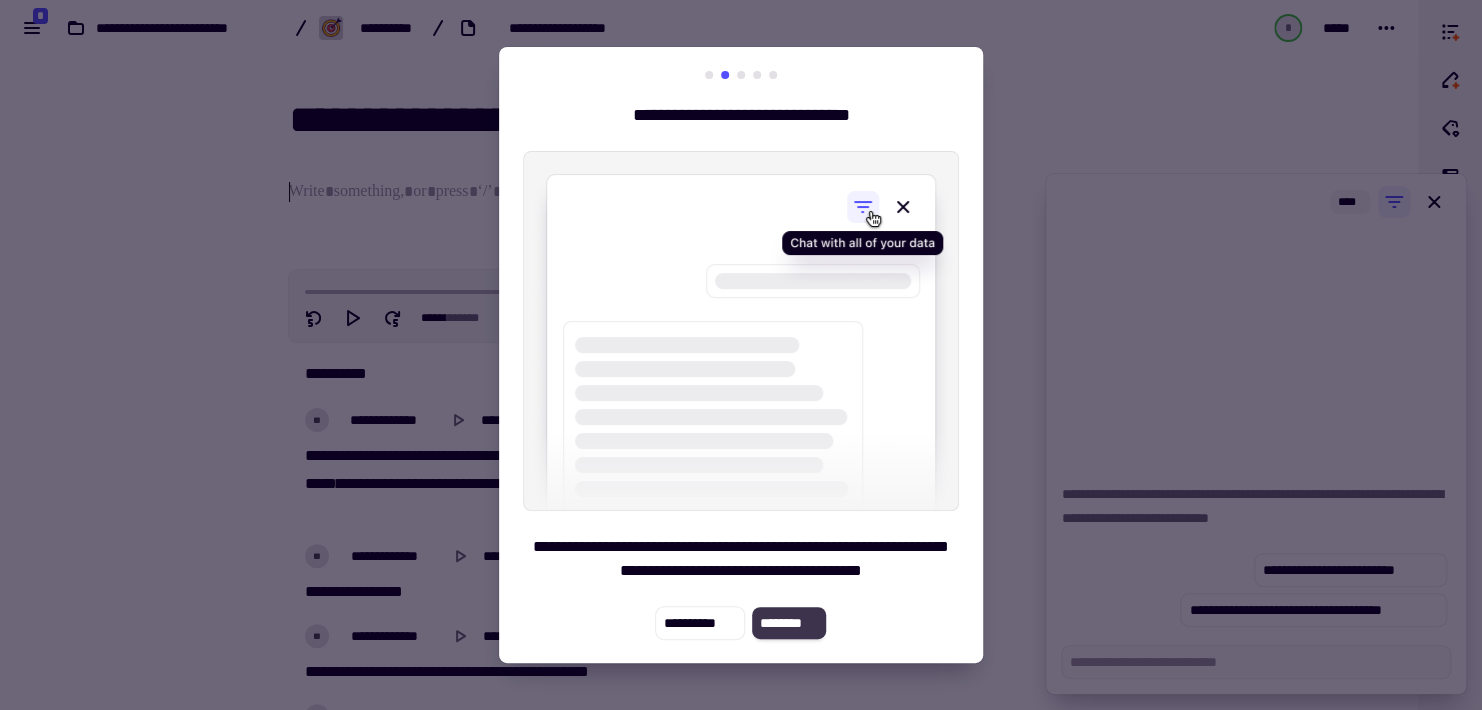 click on "********" 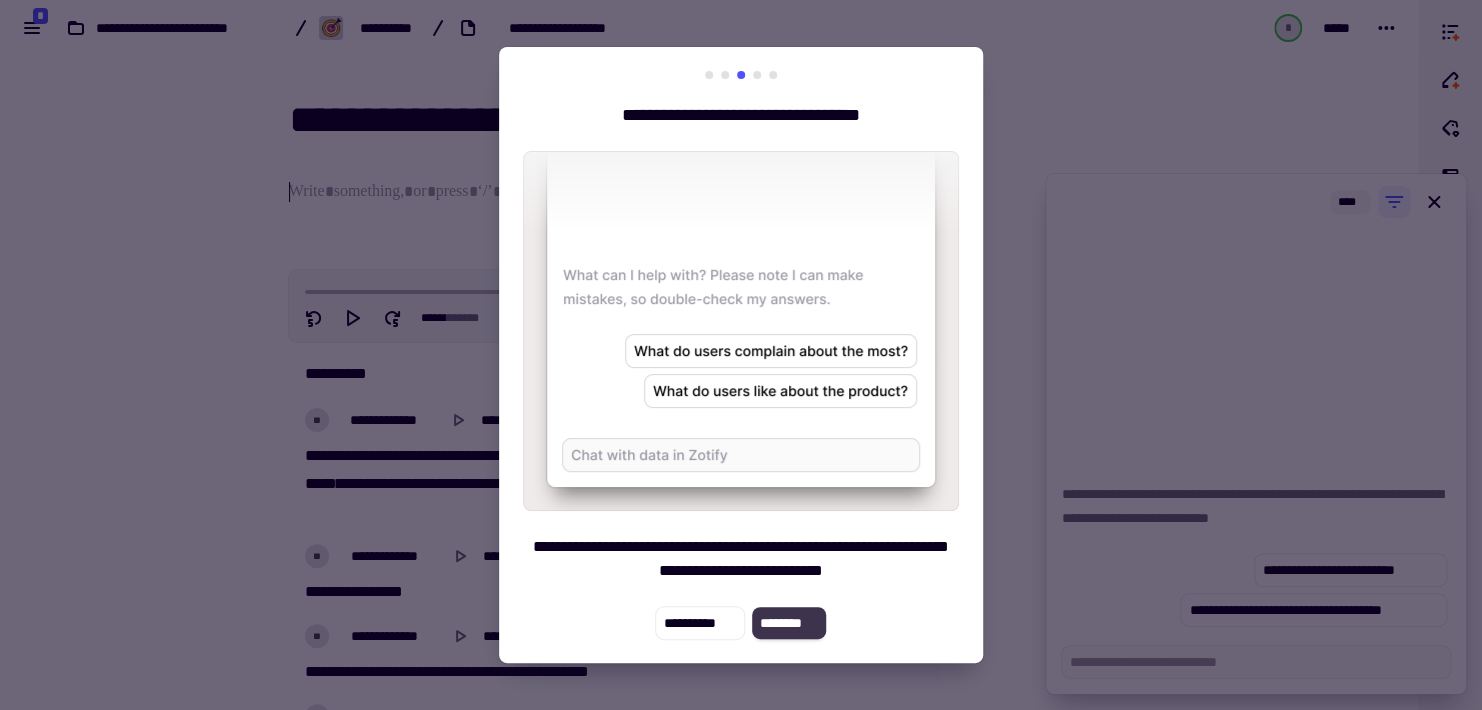 click on "********" 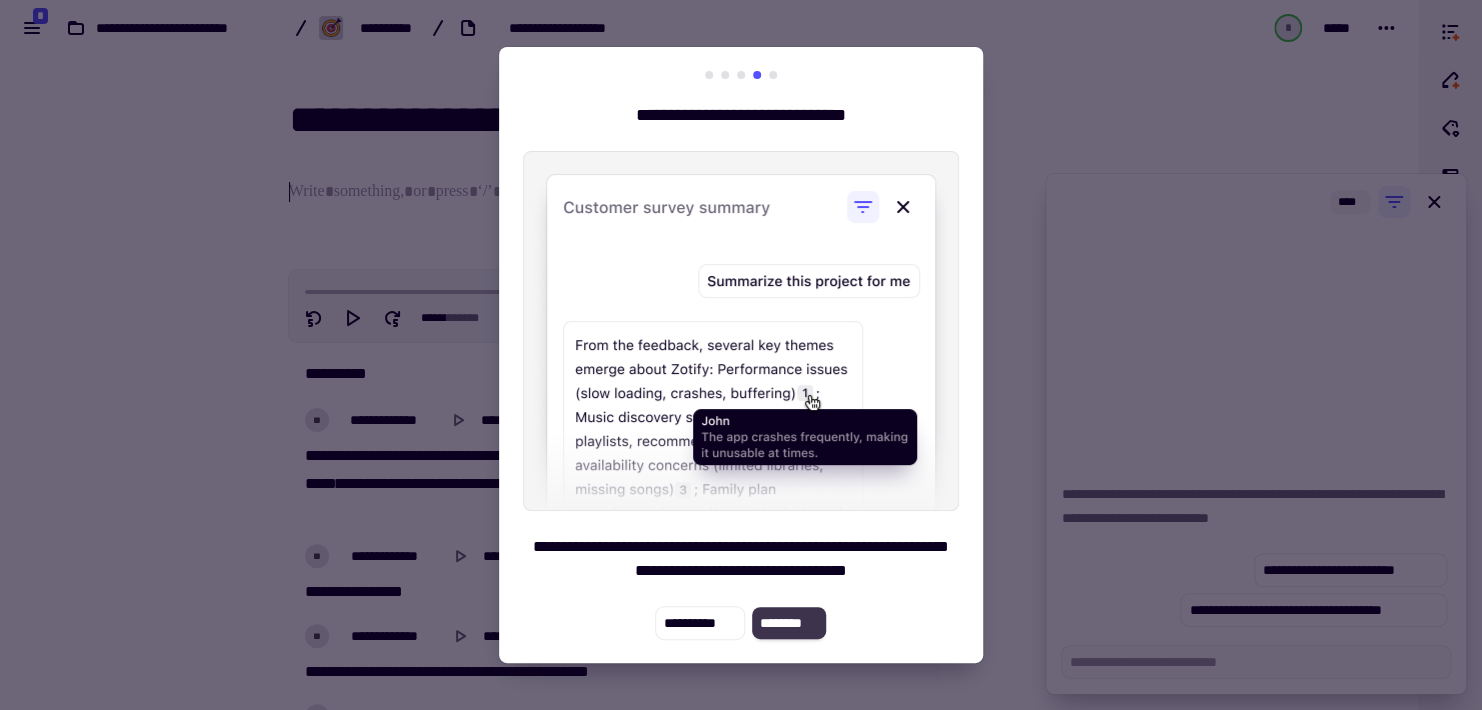 click on "********" 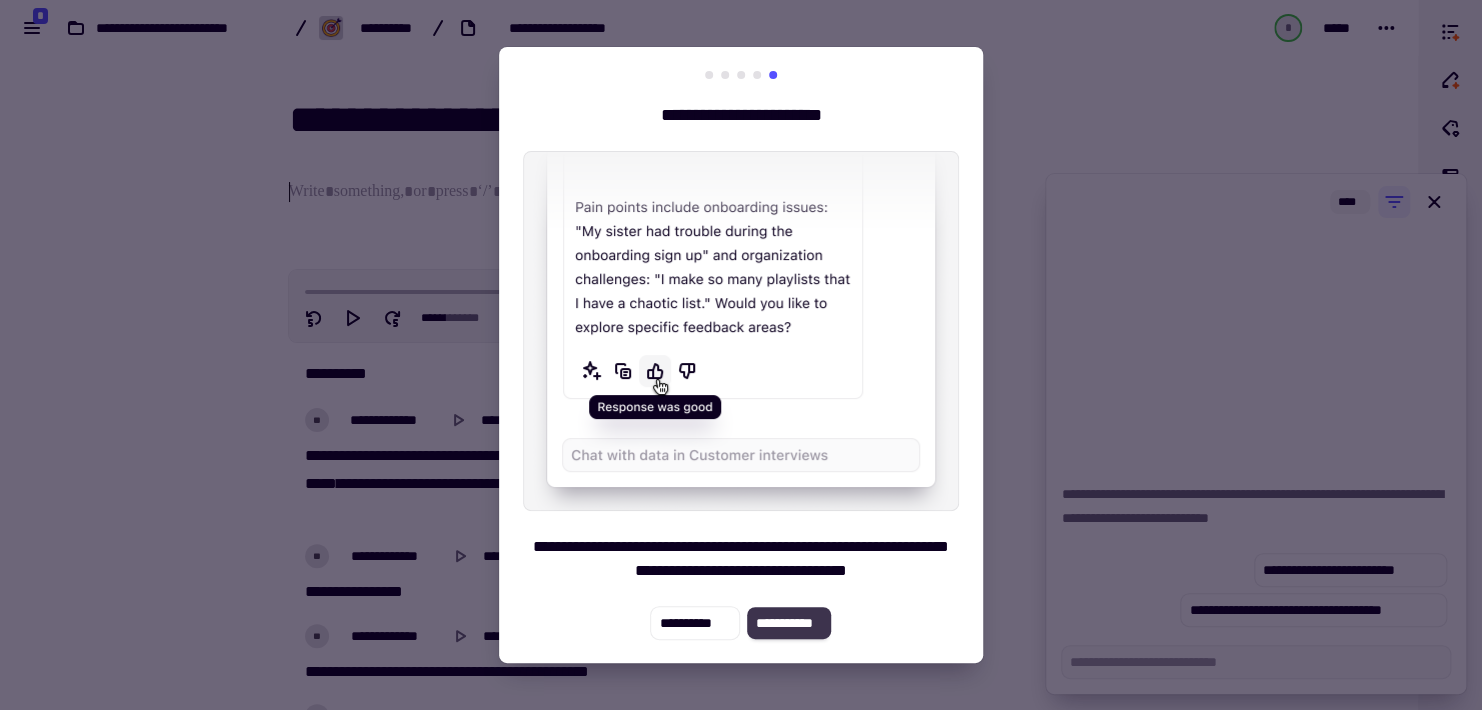 click on "**********" 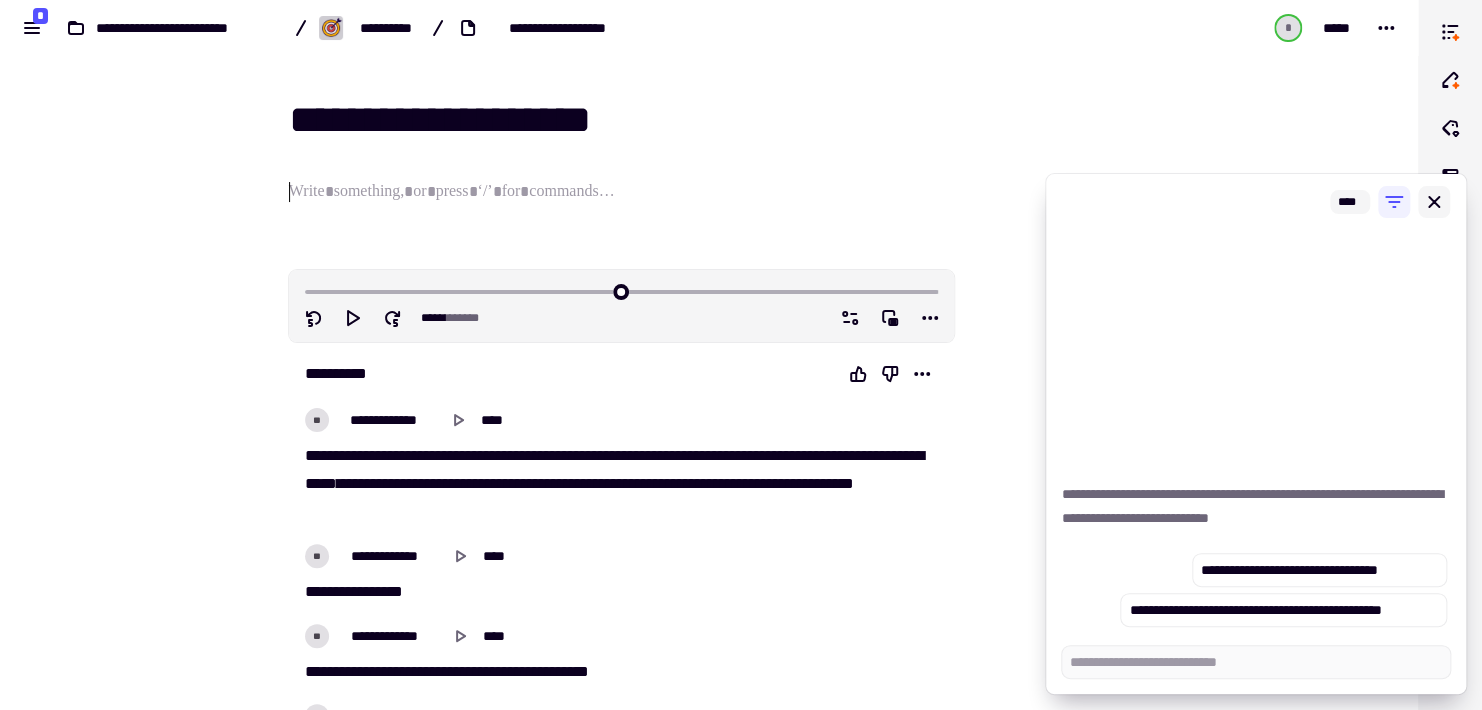 click 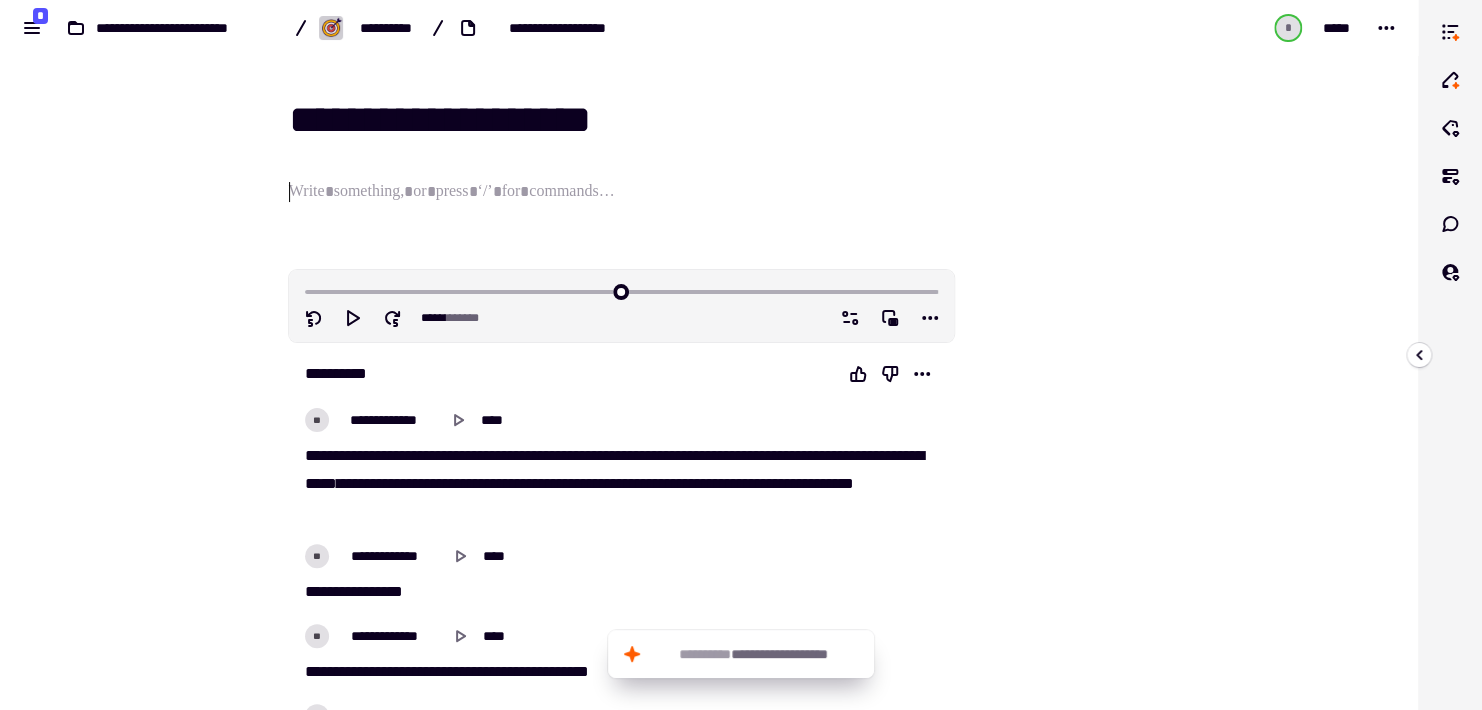 drag, startPoint x: 1369, startPoint y: 16, endPoint x: 1059, endPoint y: 192, distance: 356.4772 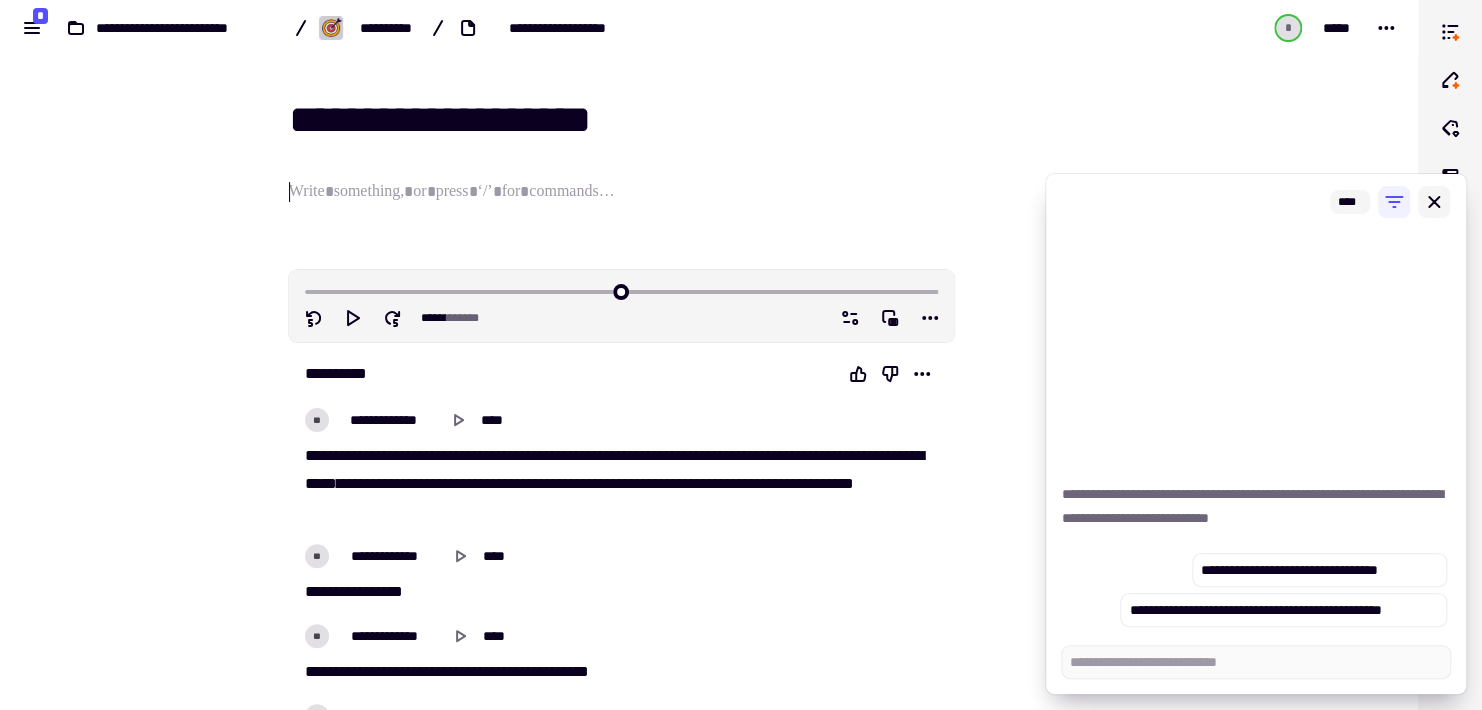 click 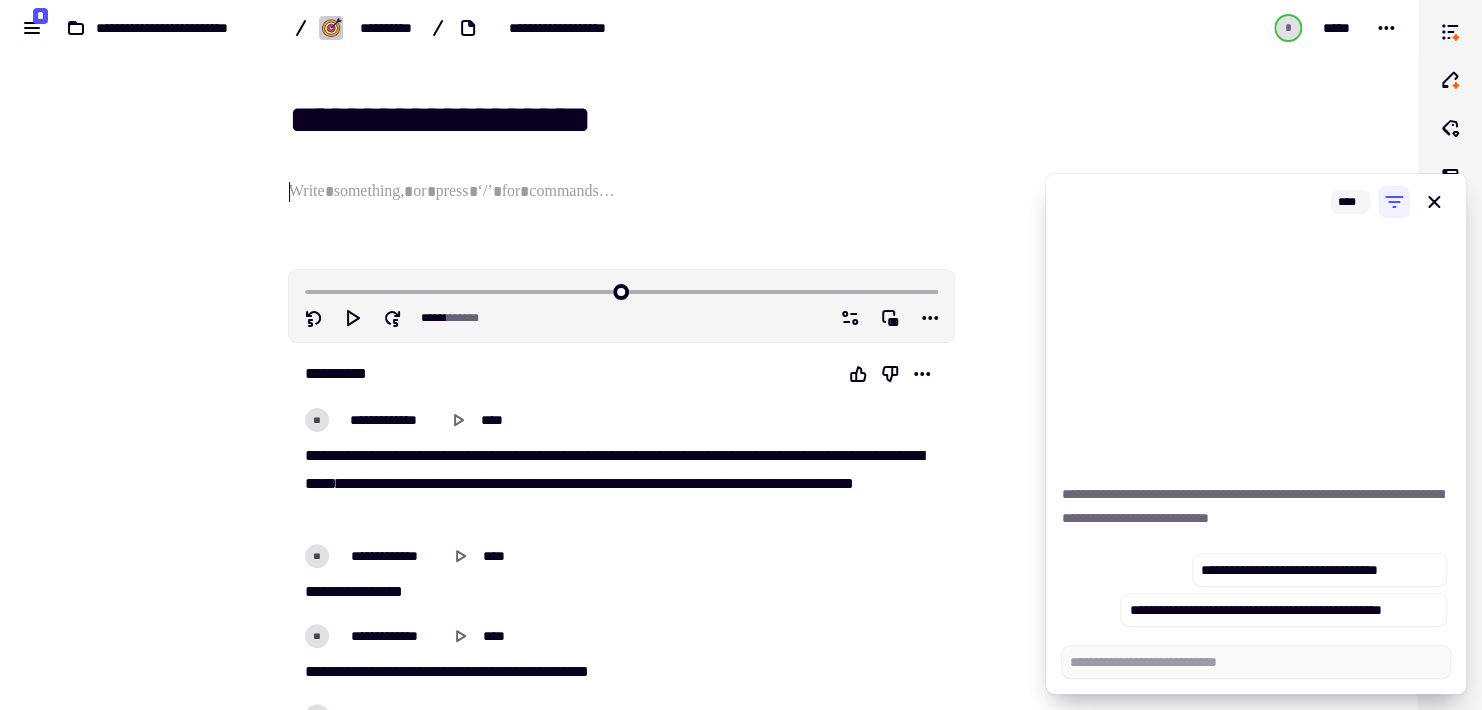 type on "*" 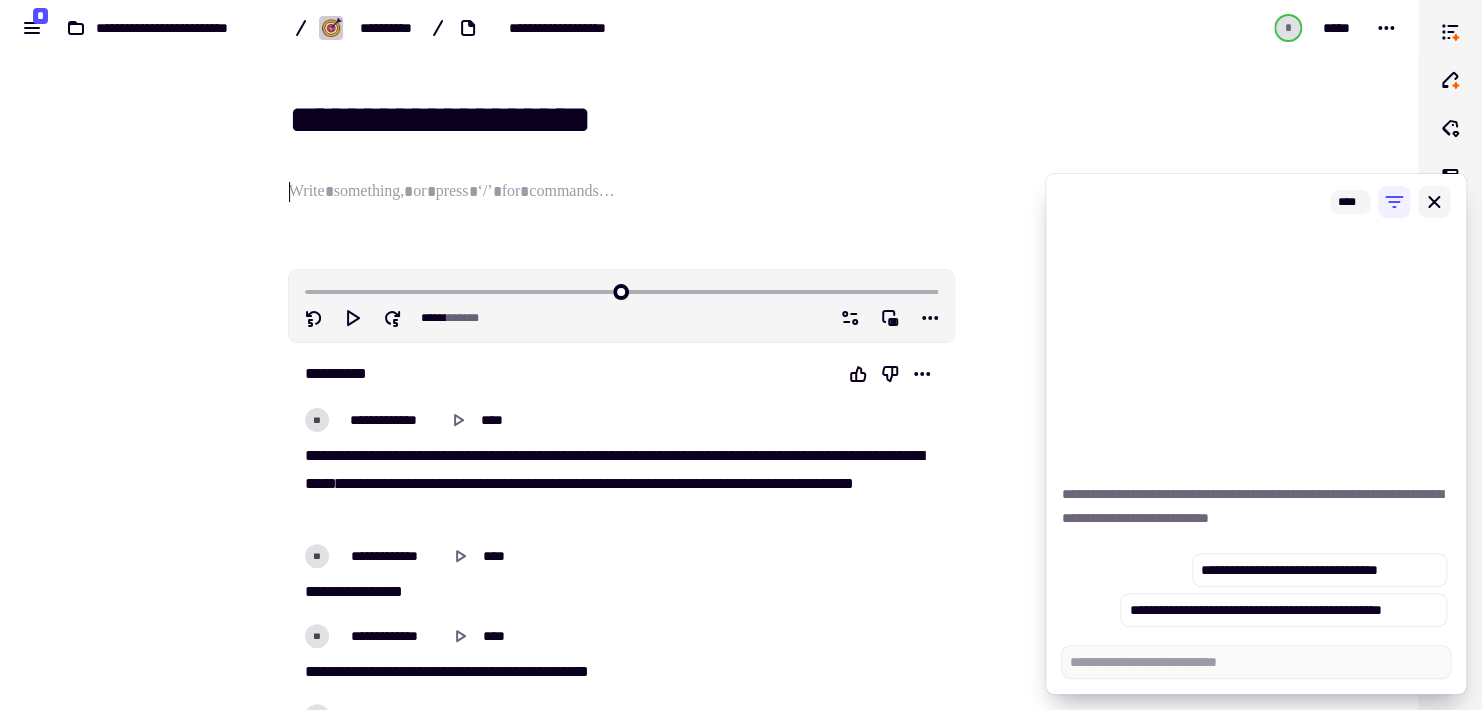 click 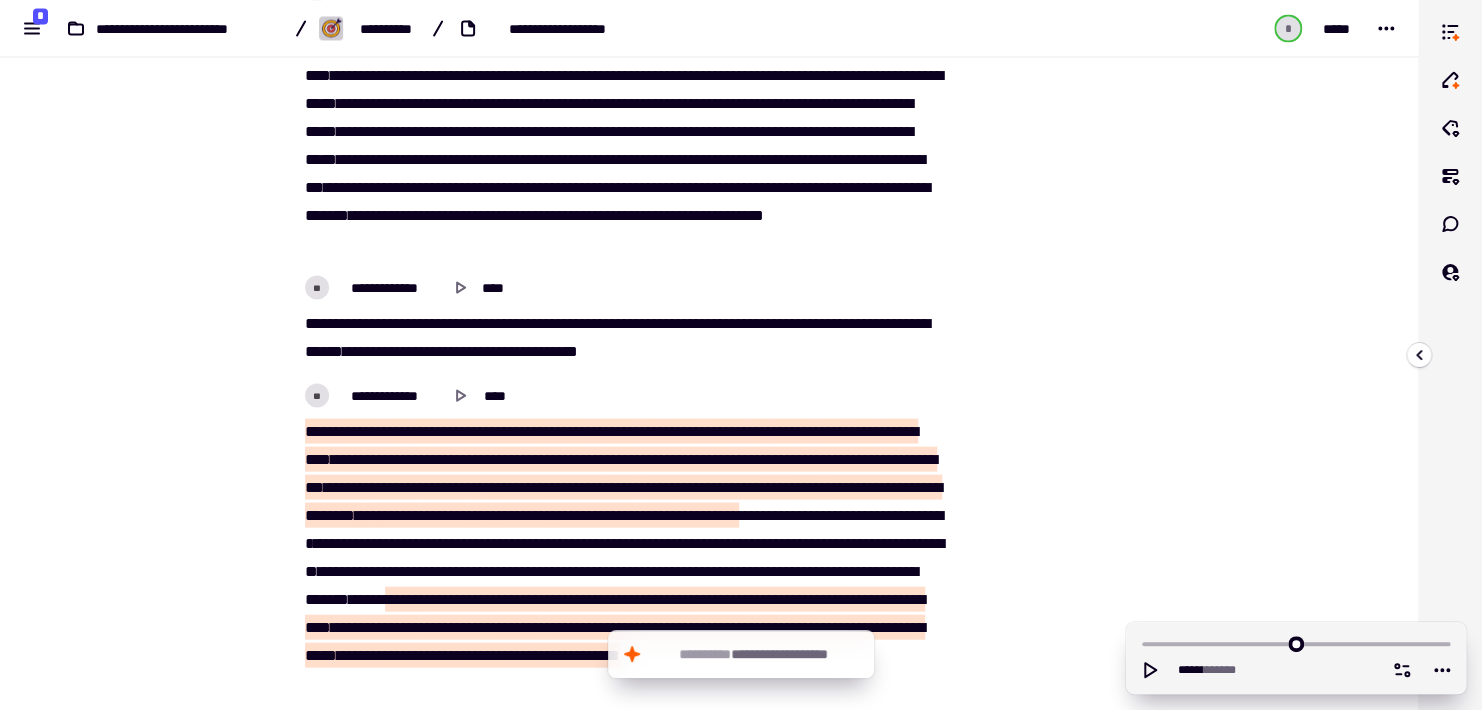 scroll, scrollTop: 1850, scrollLeft: 0, axis: vertical 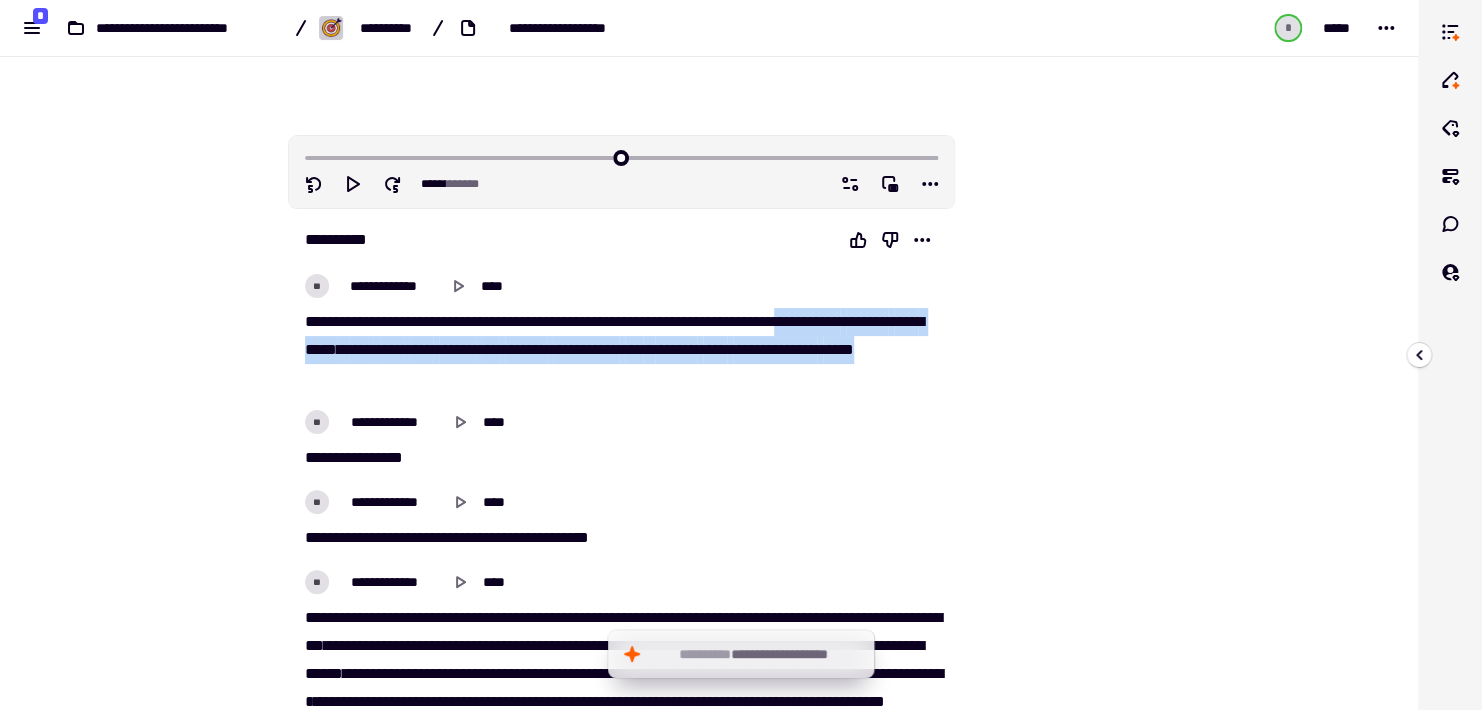 drag, startPoint x: 296, startPoint y: 356, endPoint x: 557, endPoint y: 384, distance: 262.49762 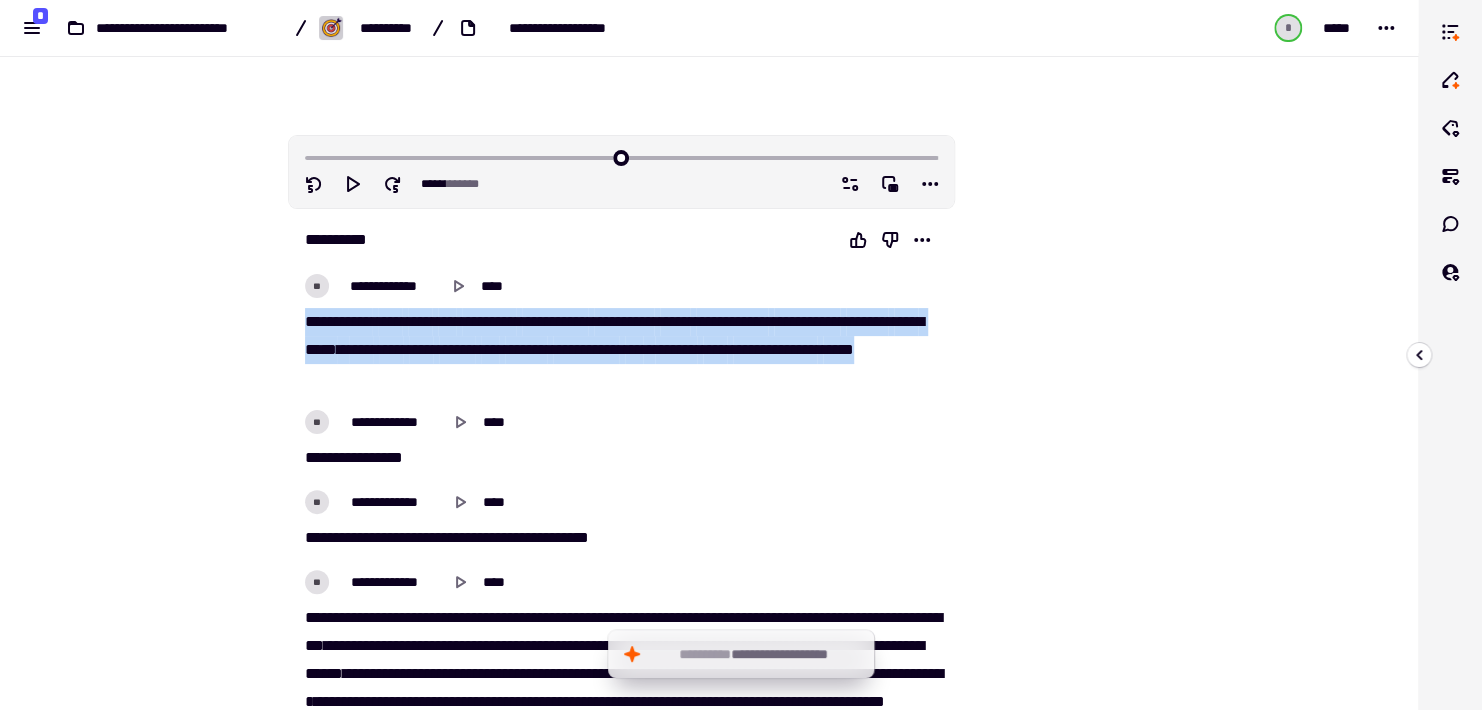 drag, startPoint x: 301, startPoint y: 317, endPoint x: 545, endPoint y: 380, distance: 252.00198 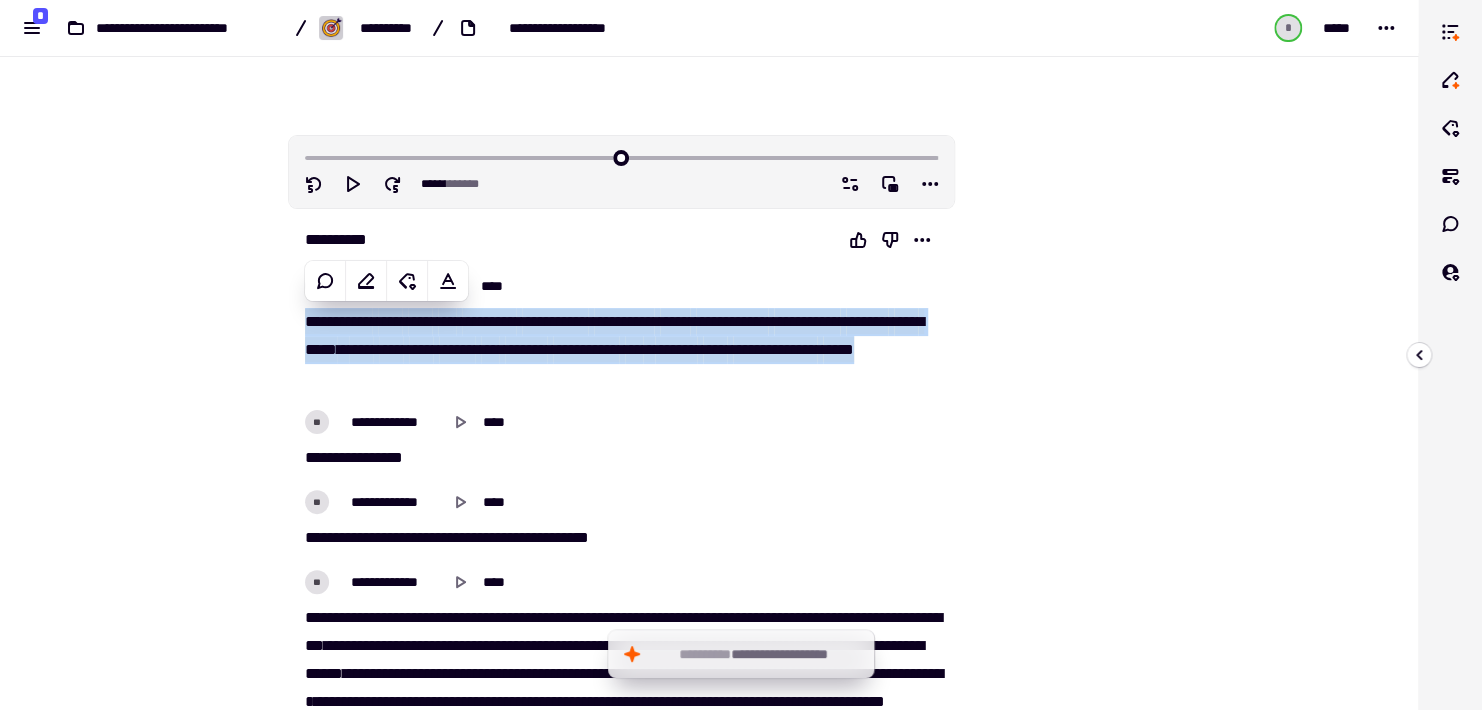 copy on "**********" 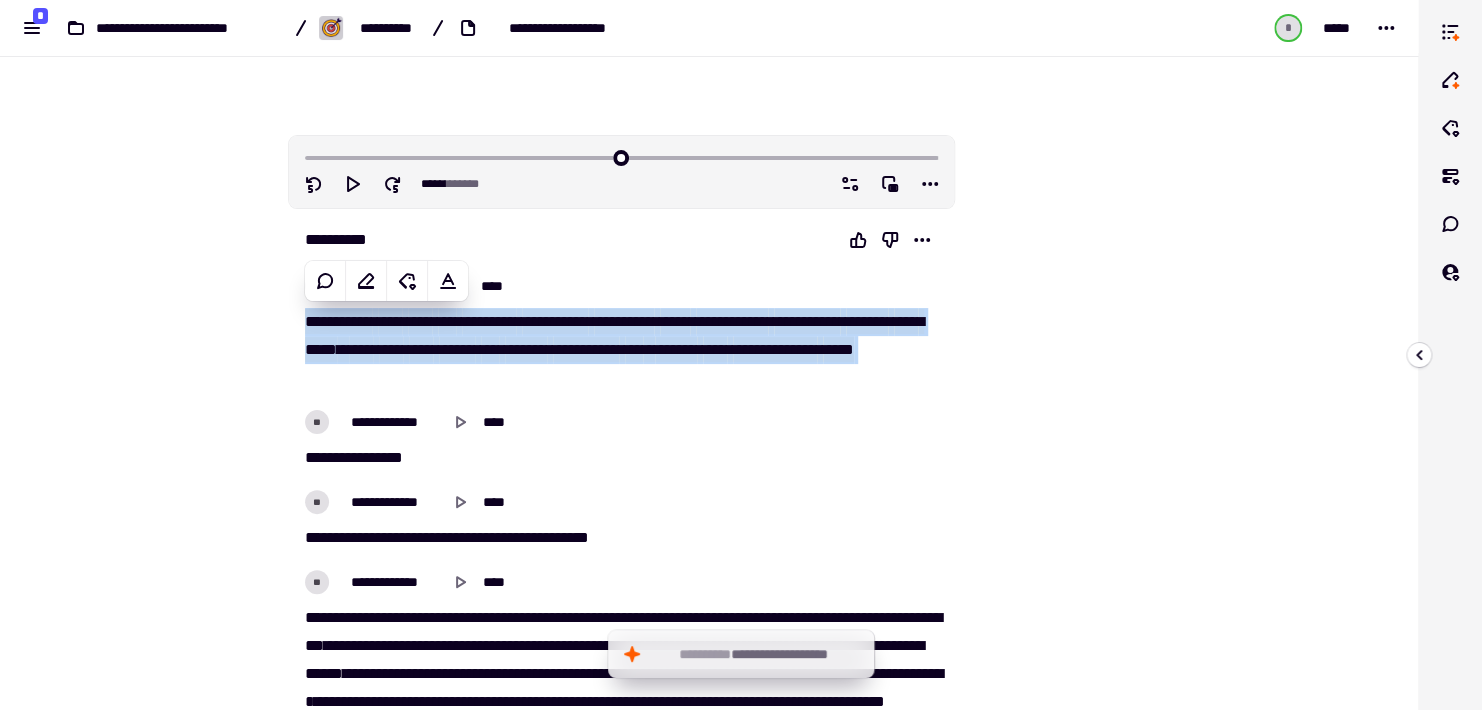 click on "**********" at bounding box center [621, 332] 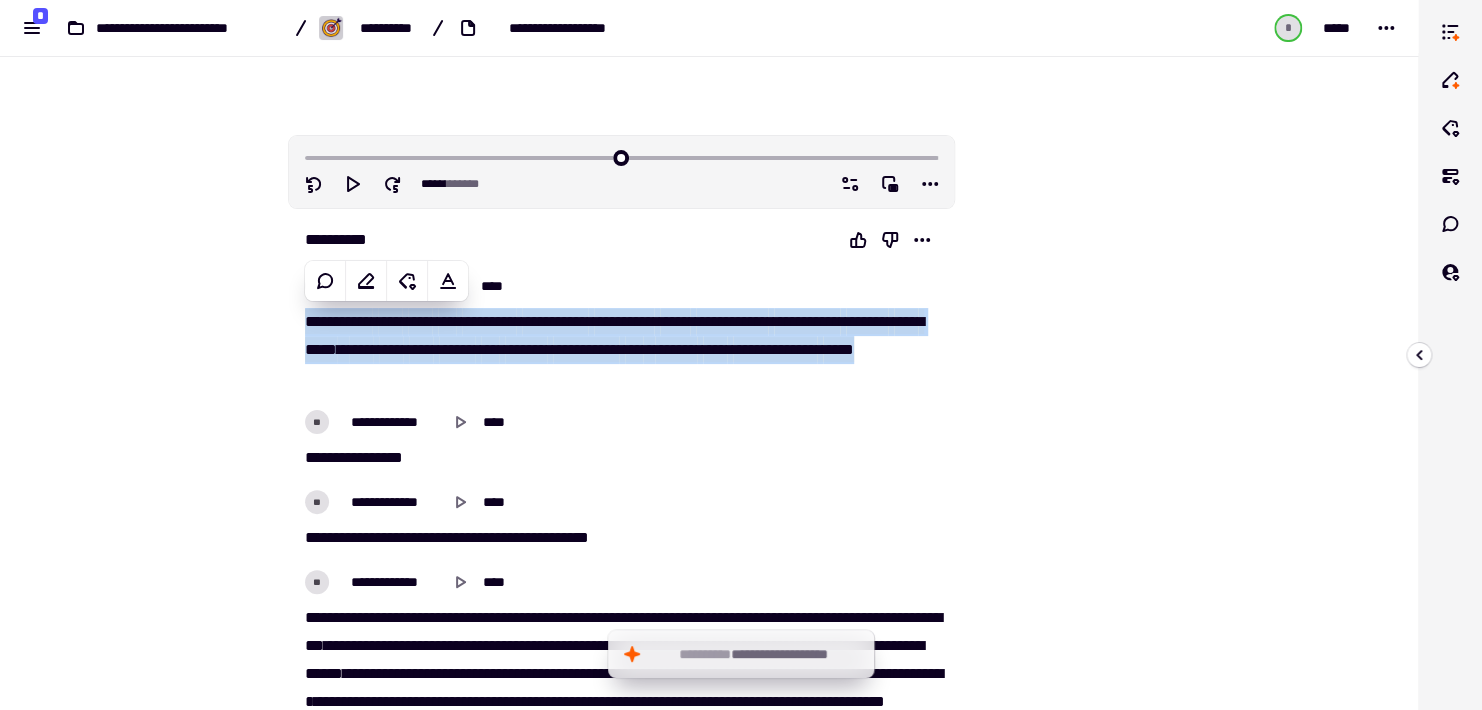 copy on "**********" 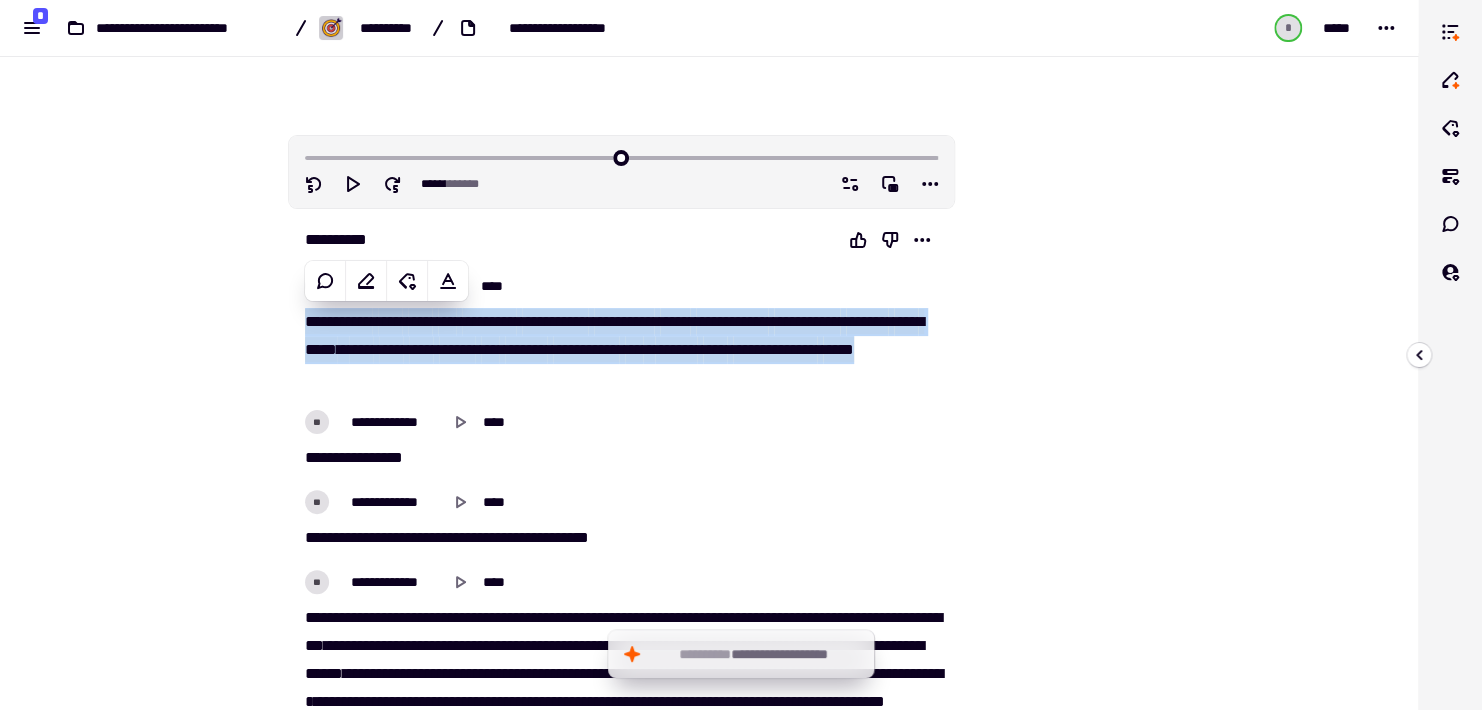 click on "**********" at bounding box center [621, 350] 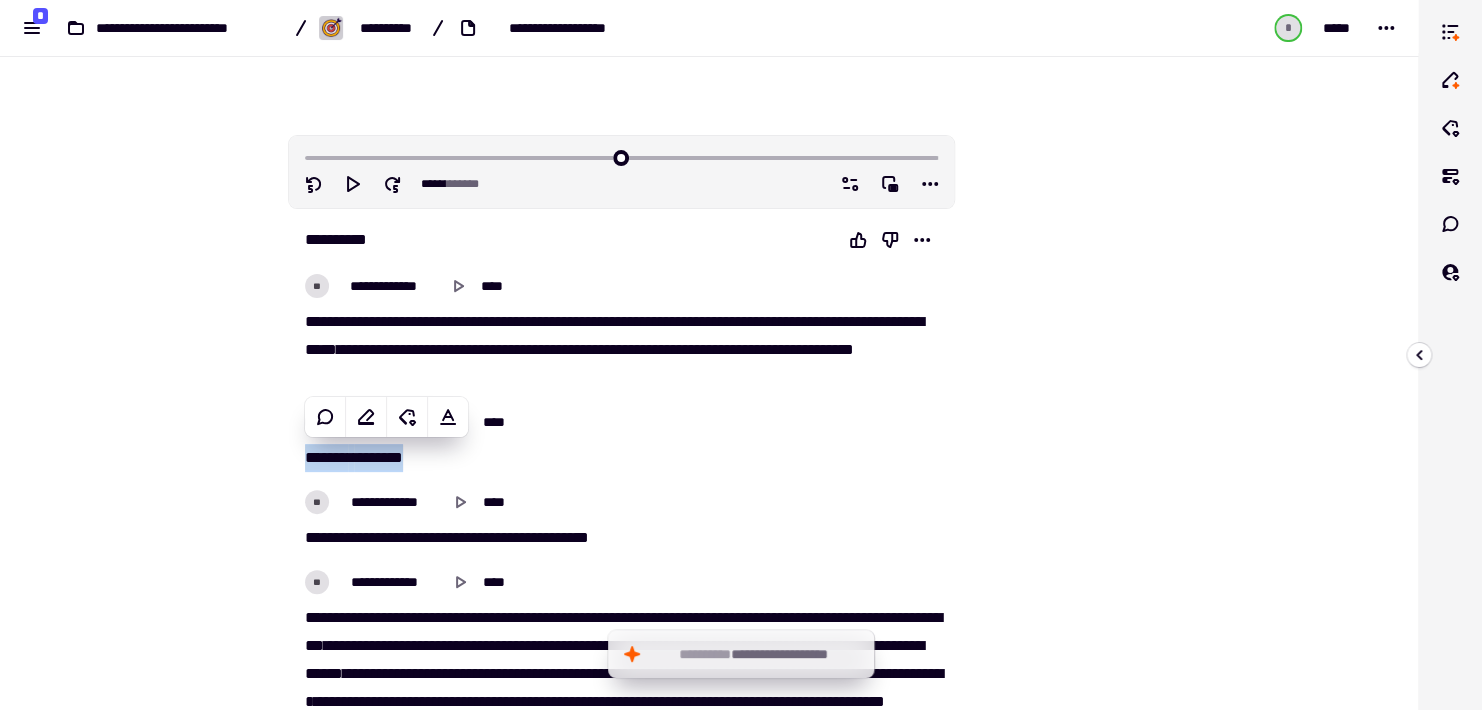 copy on "*******   ********" 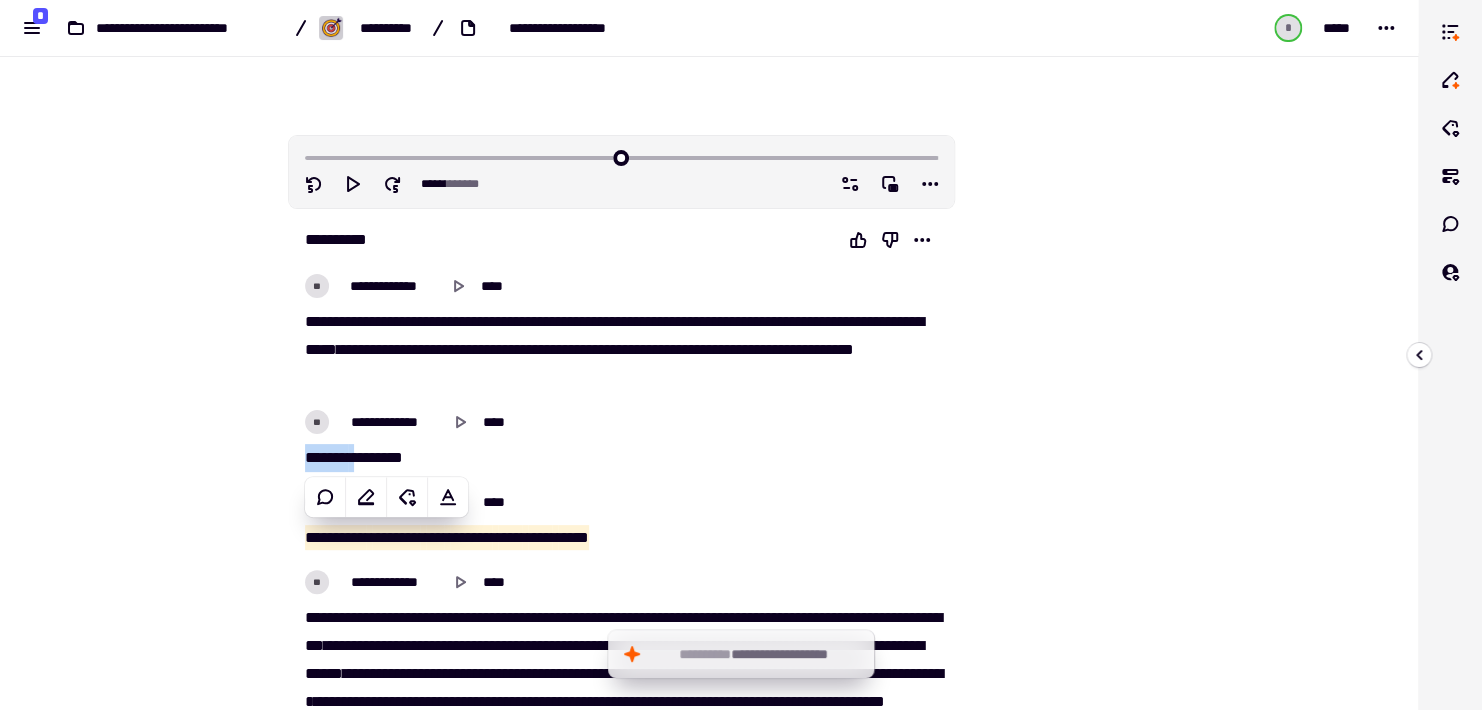 copy on "**********" 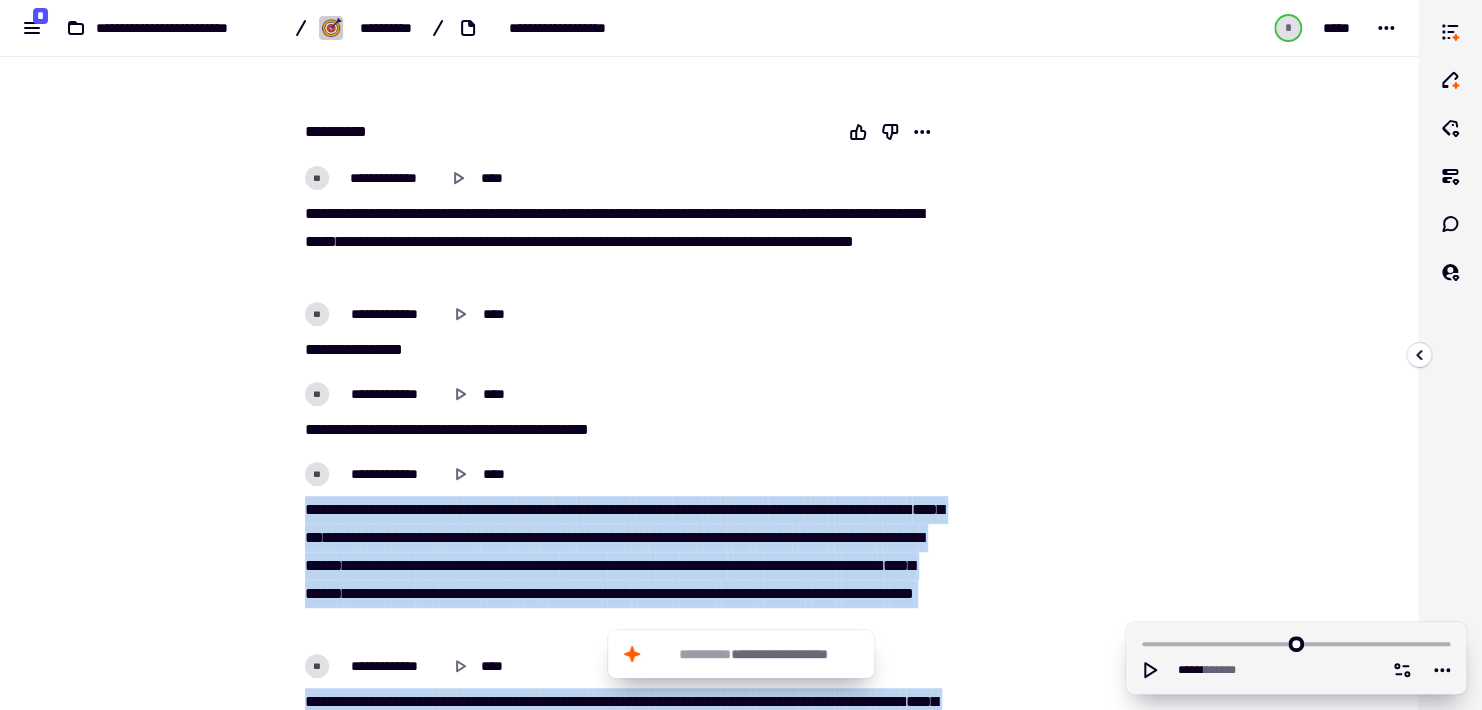 scroll, scrollTop: 362, scrollLeft: 0, axis: vertical 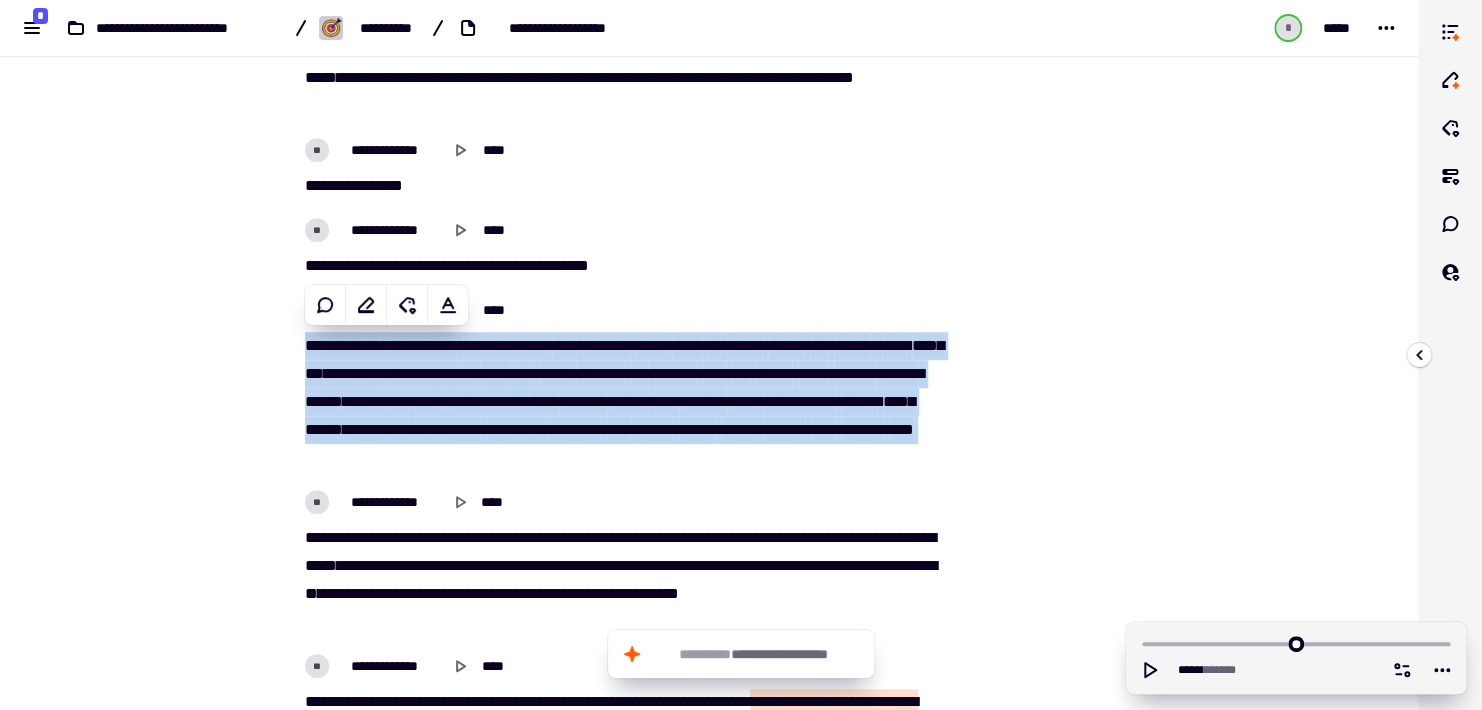 copy on "**********" 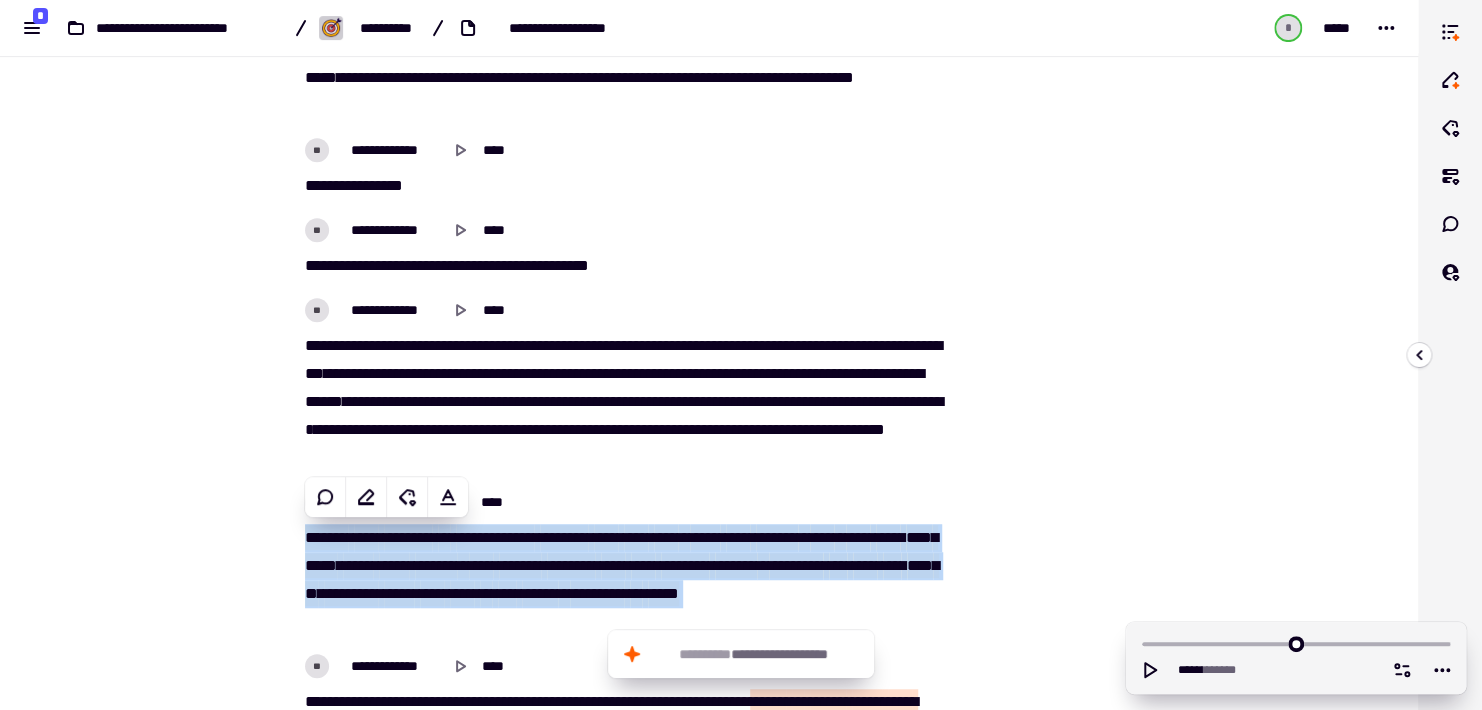 copy on "**********" 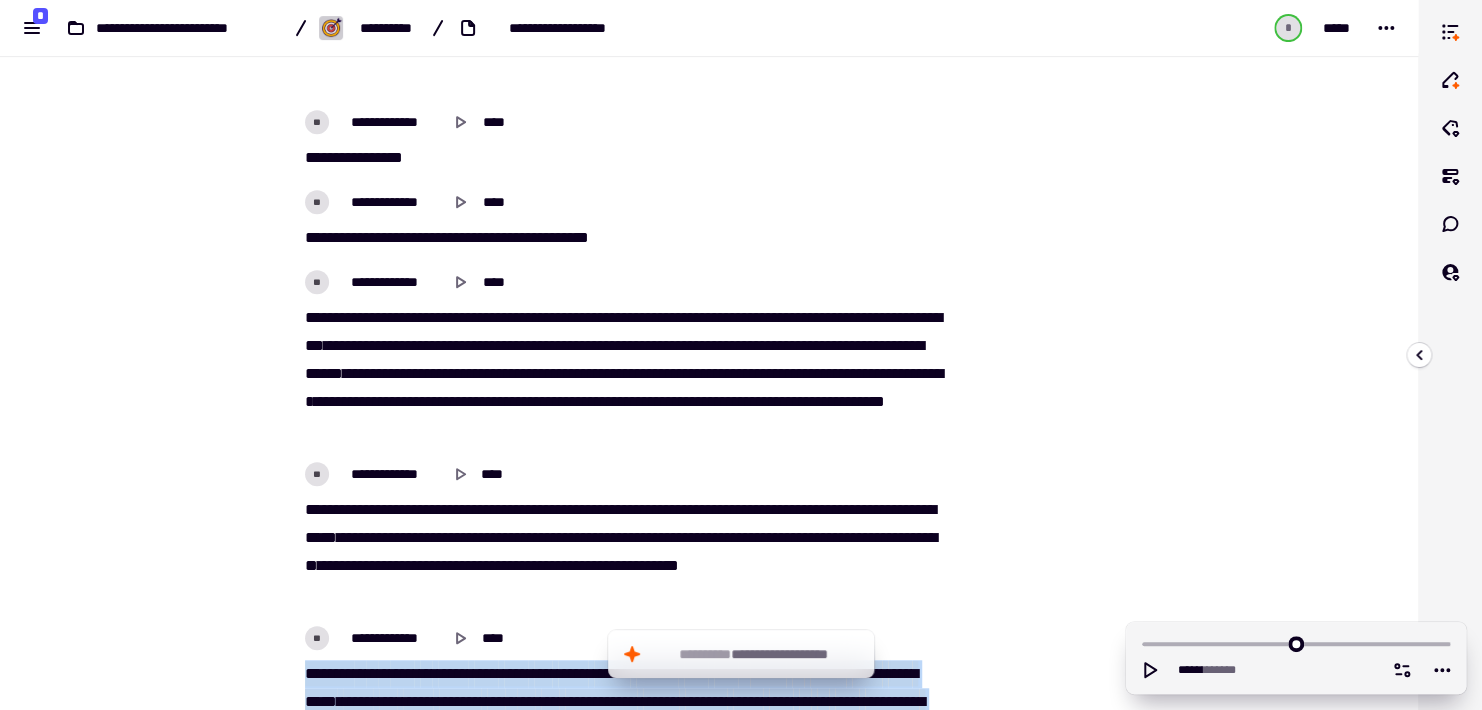 scroll, scrollTop: 582, scrollLeft: 0, axis: vertical 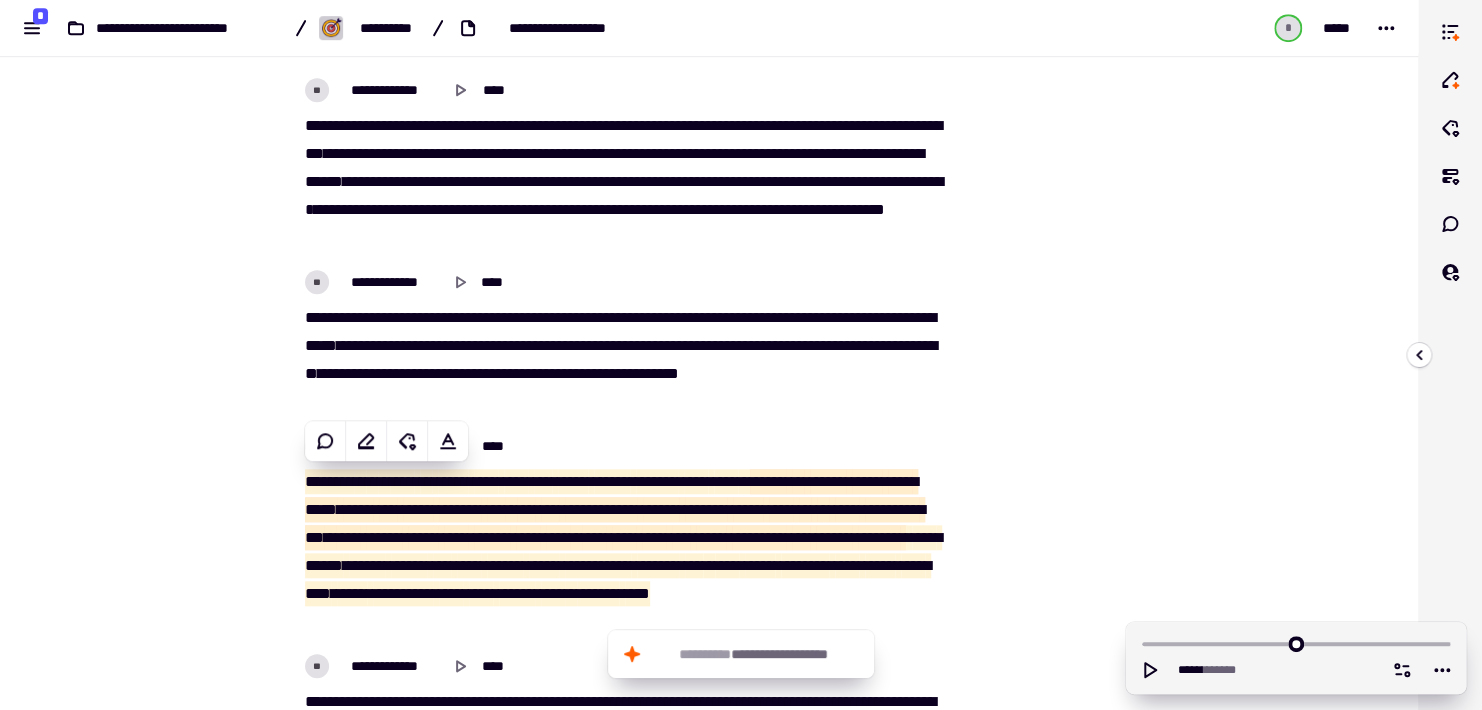 copy on "**********" 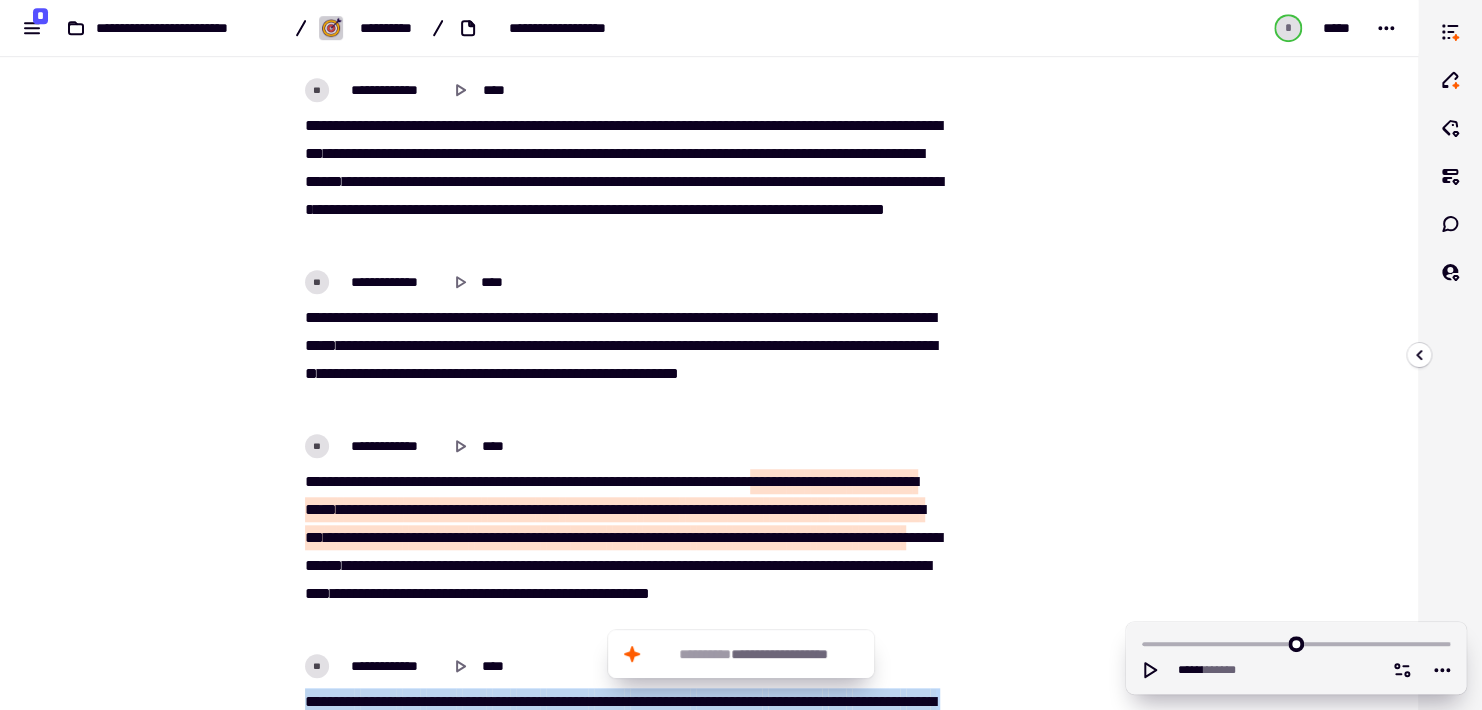 scroll, scrollTop: 718, scrollLeft: 0, axis: vertical 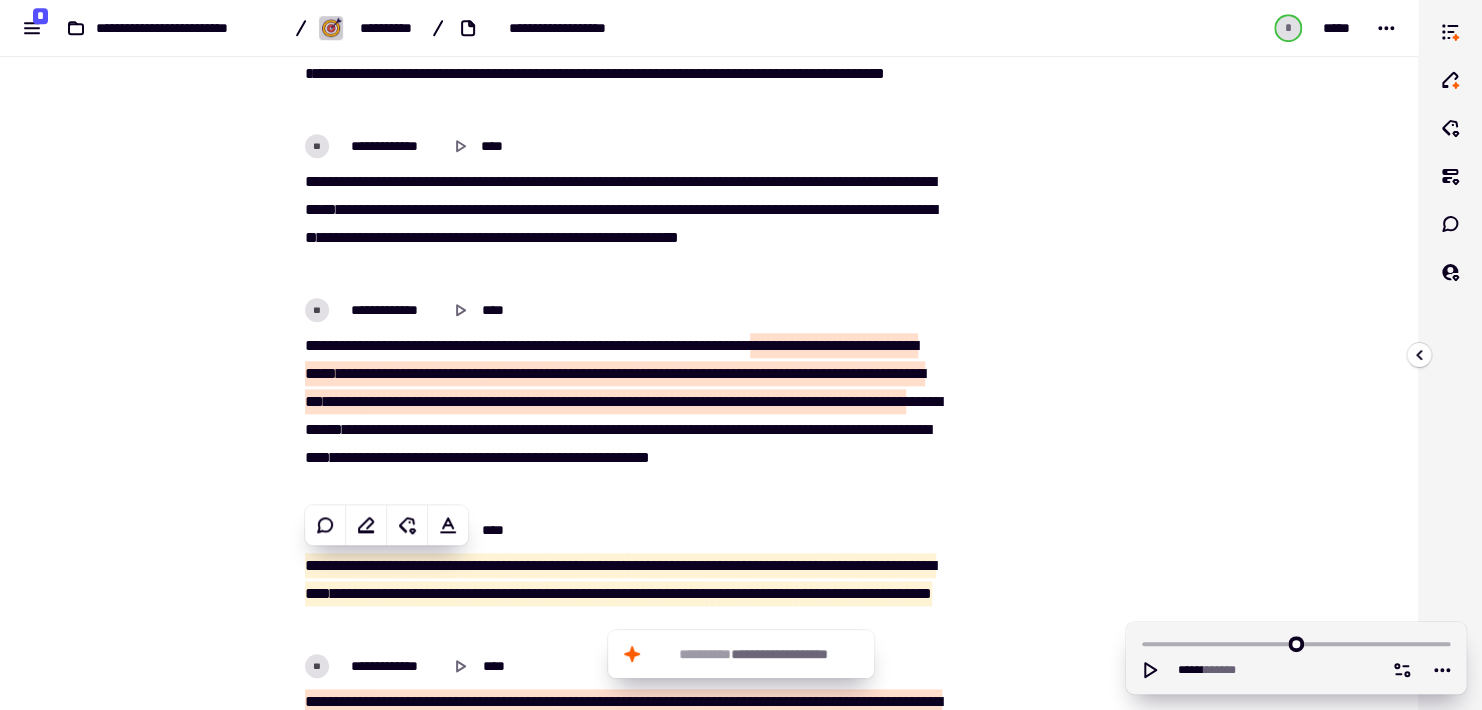 copy on "**********" 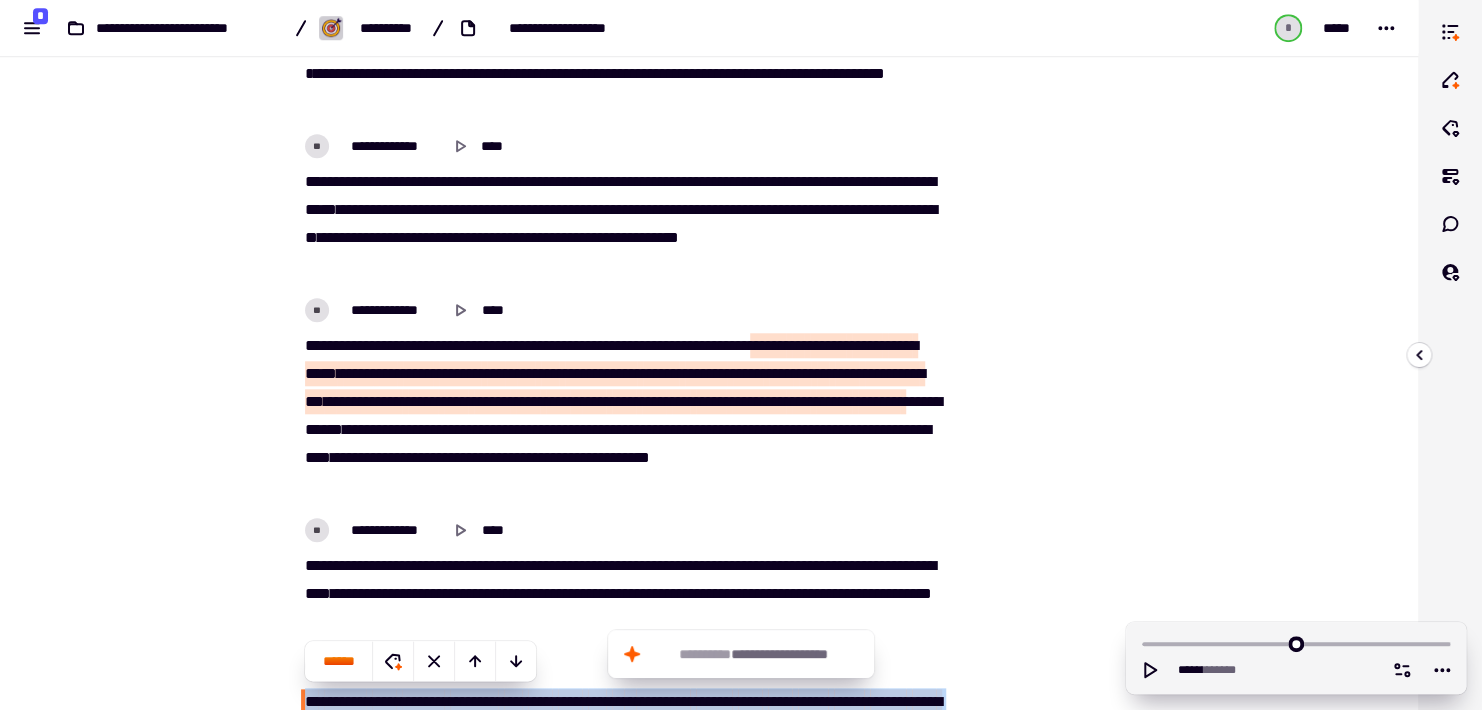 scroll, scrollTop: 994, scrollLeft: 0, axis: vertical 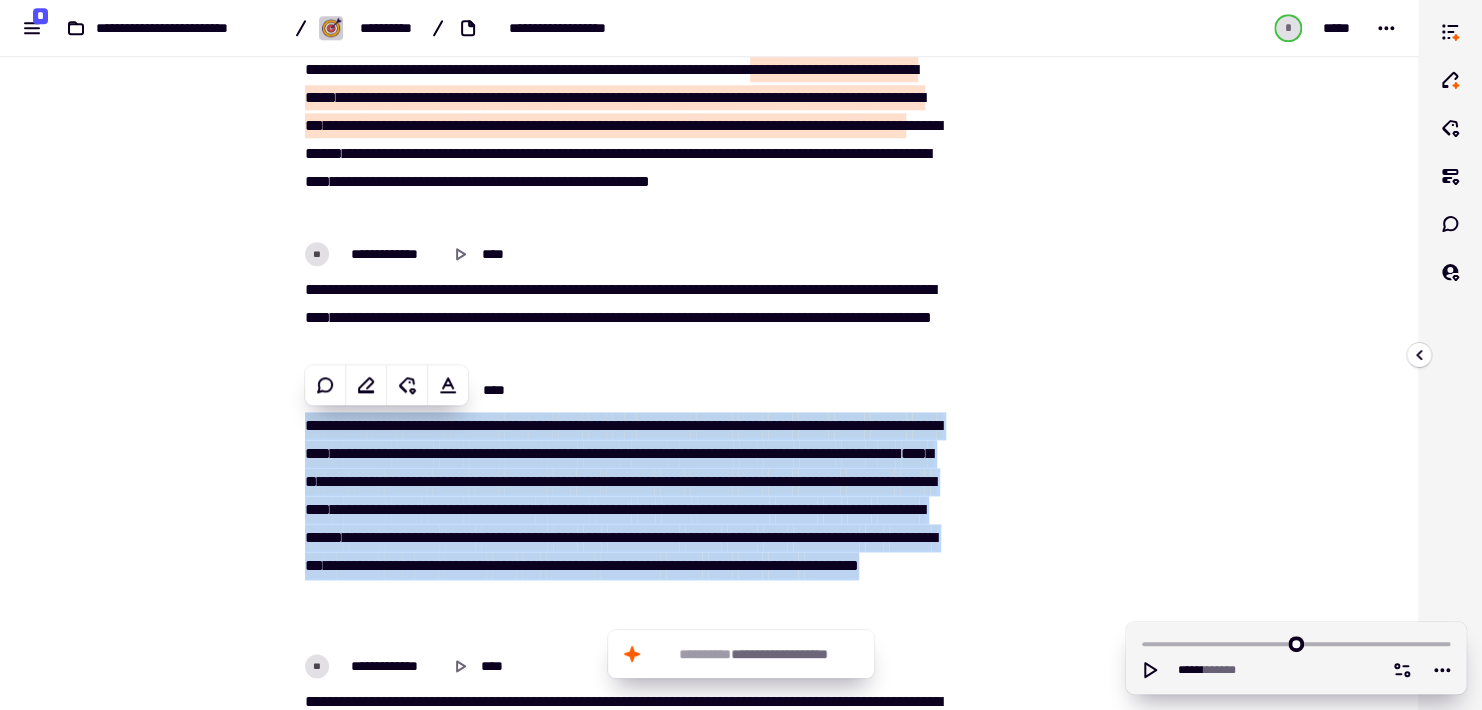 copy on "**********" 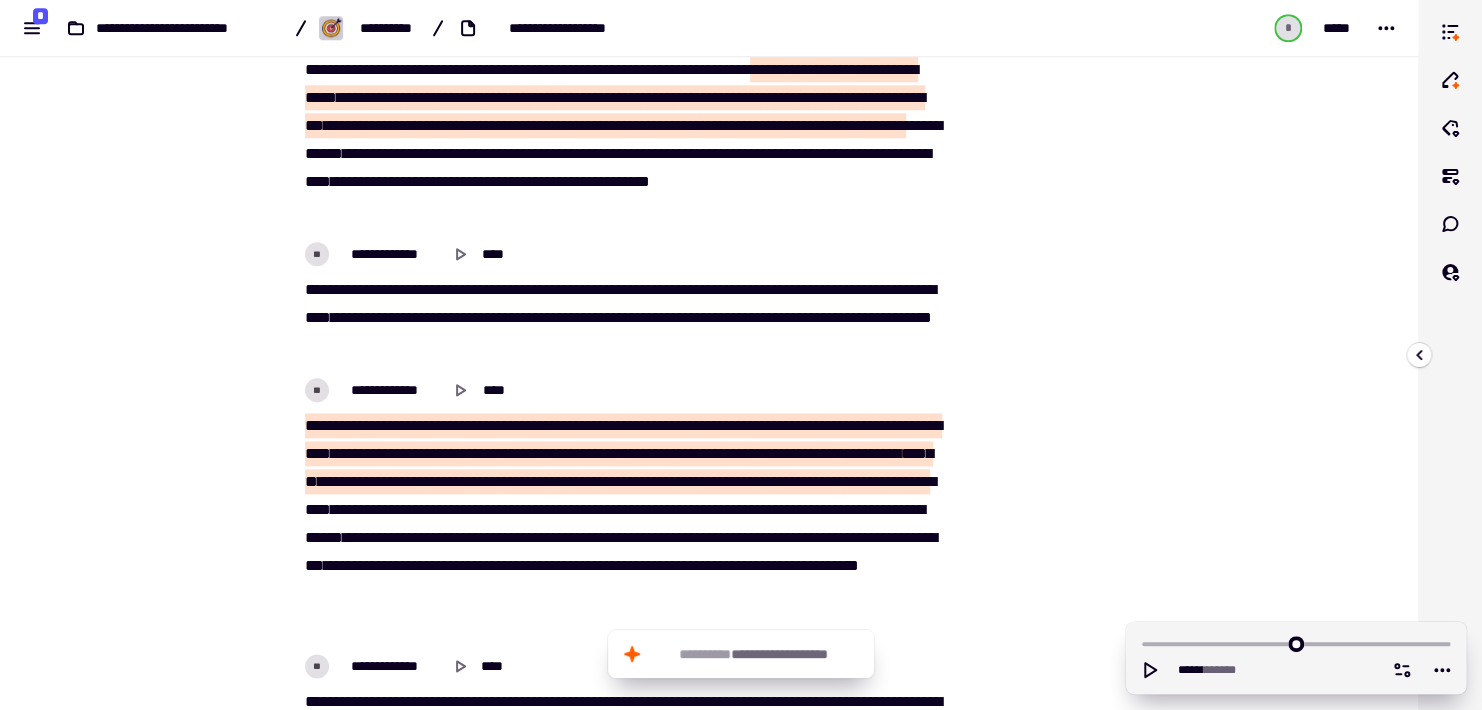 scroll, scrollTop: 1130, scrollLeft: 0, axis: vertical 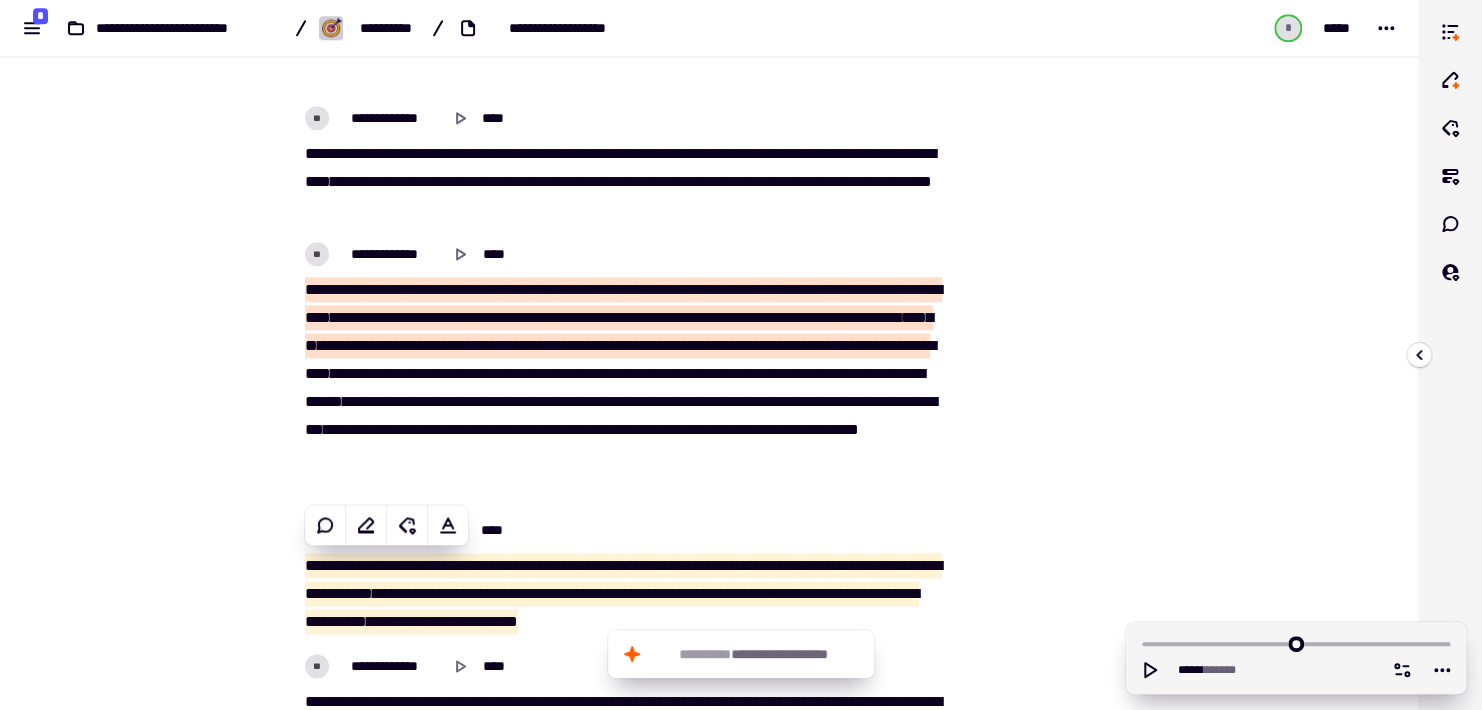 copy on "**********" 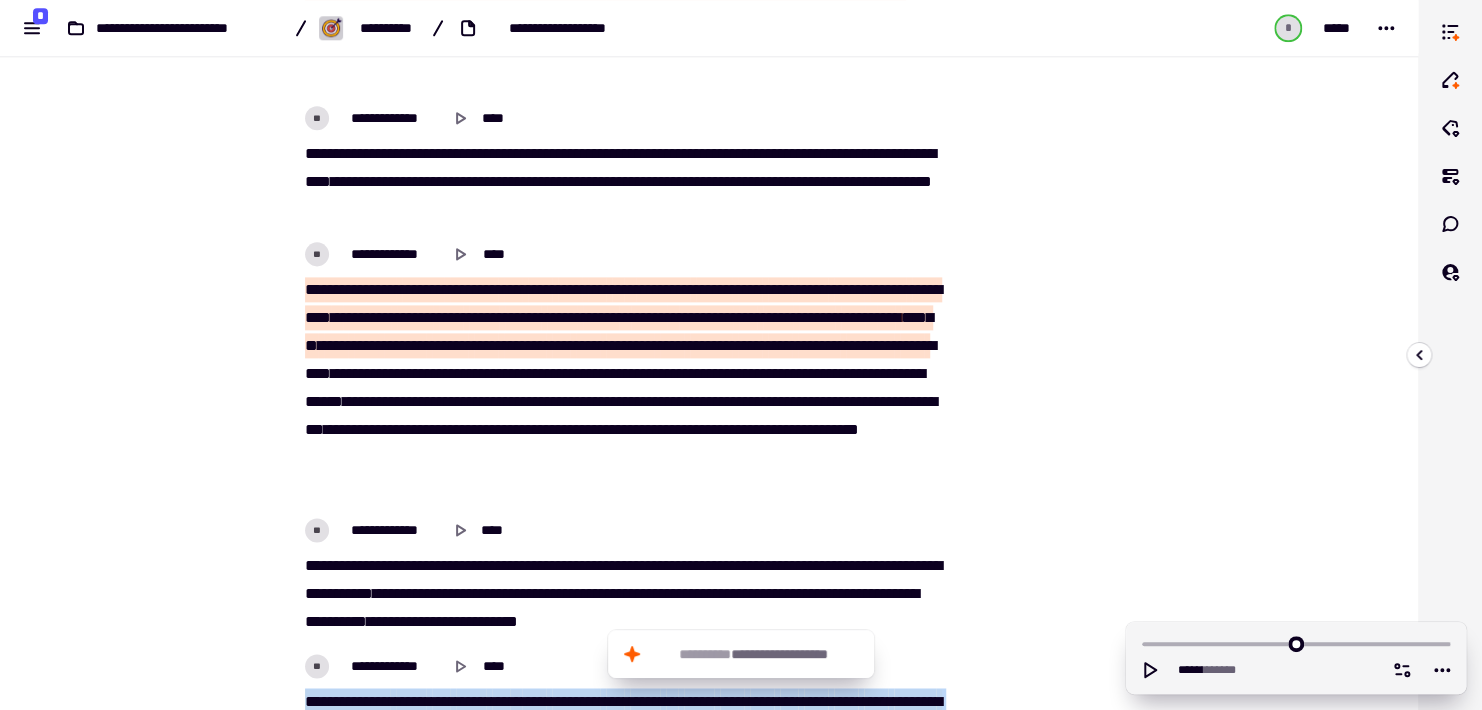 scroll, scrollTop: 1406, scrollLeft: 0, axis: vertical 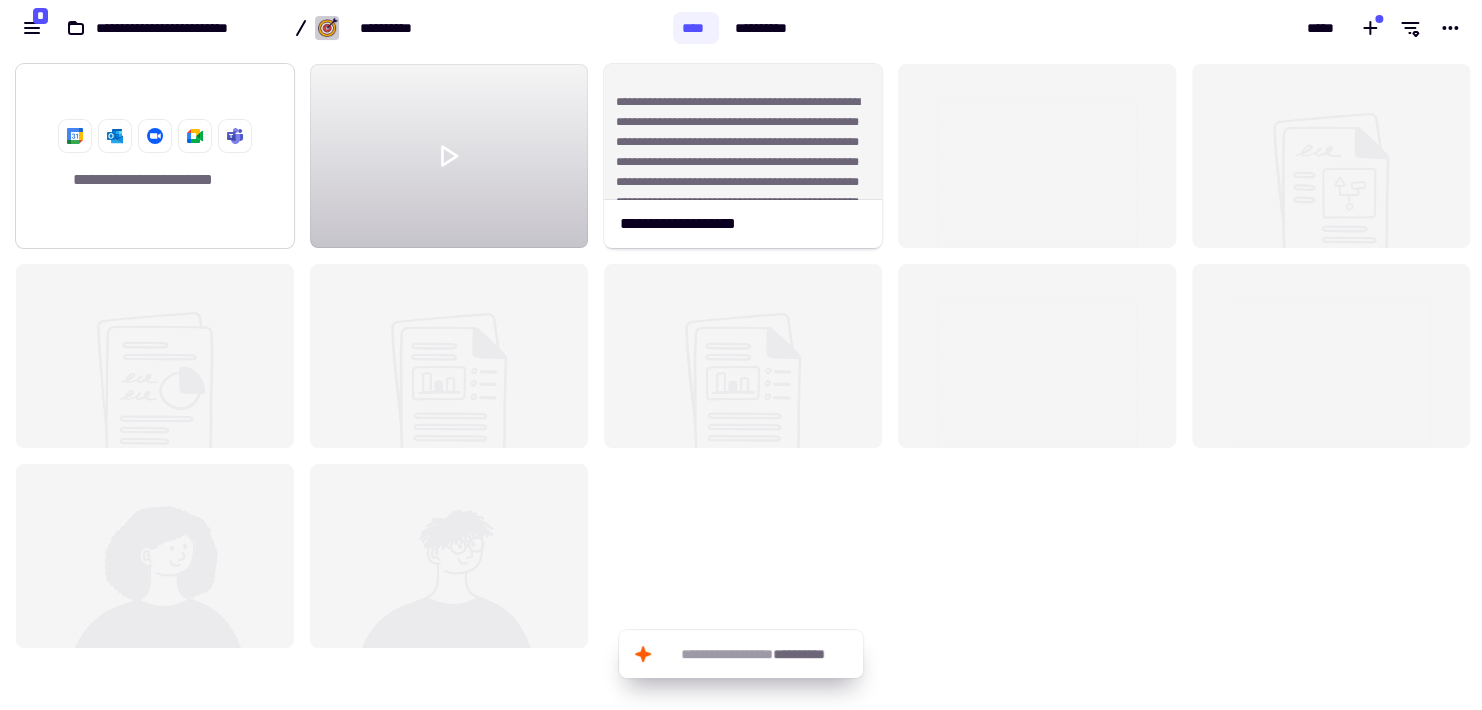 click 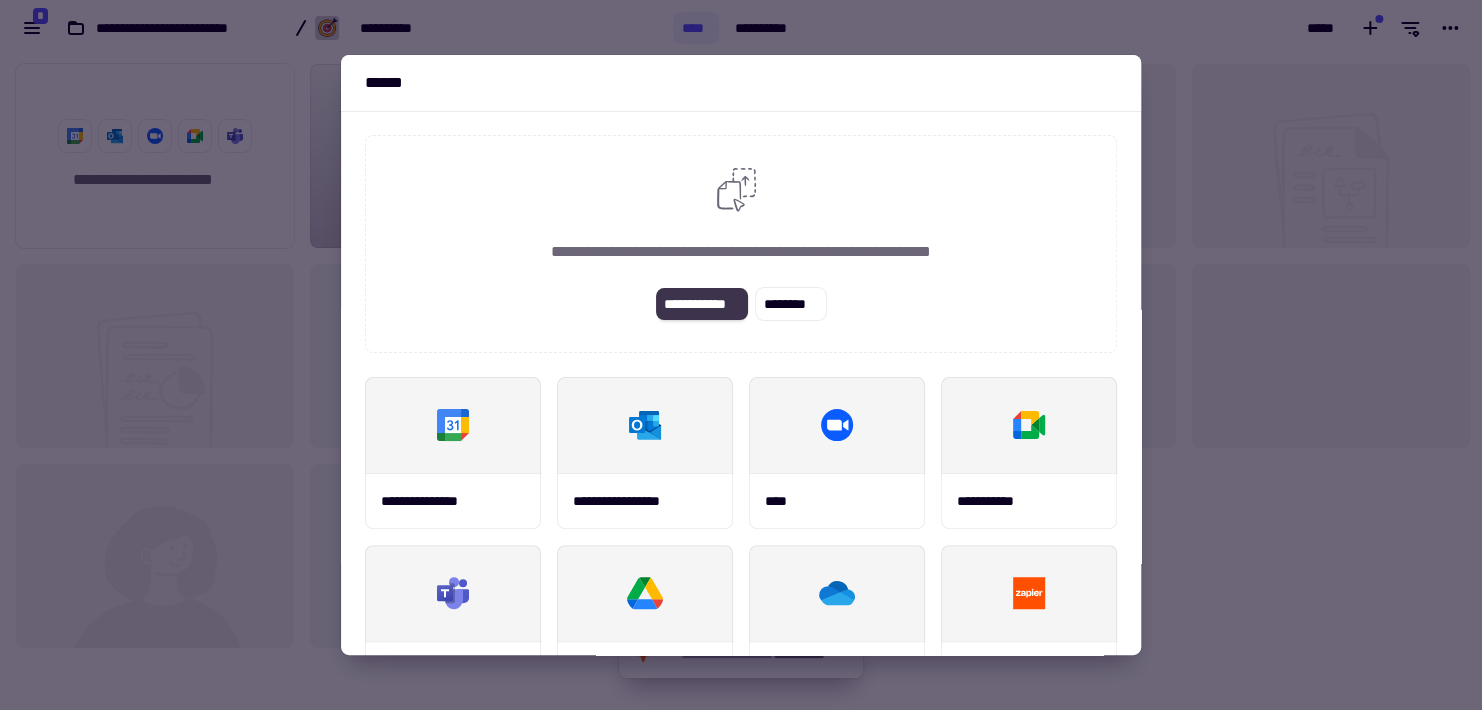 click on "**********" 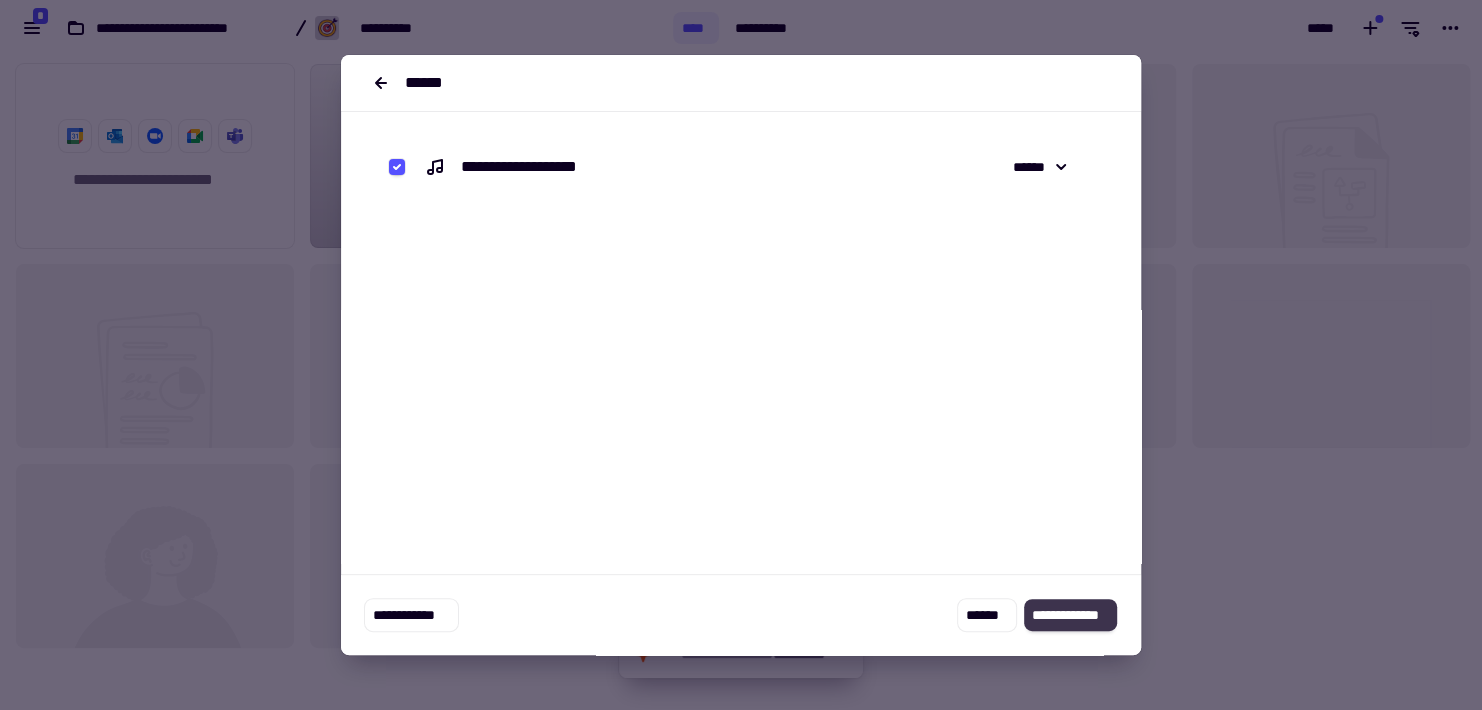 click on "**********" 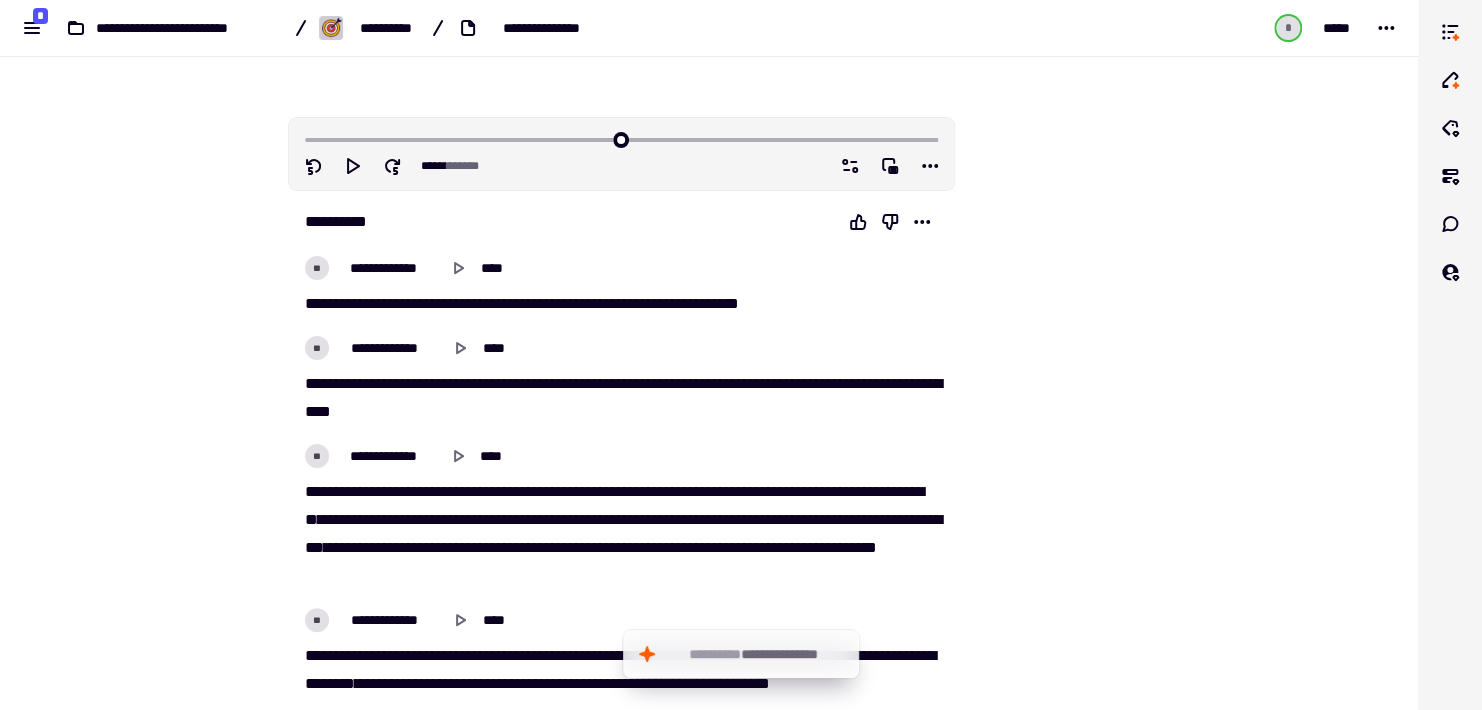 scroll, scrollTop: 133, scrollLeft: 0, axis: vertical 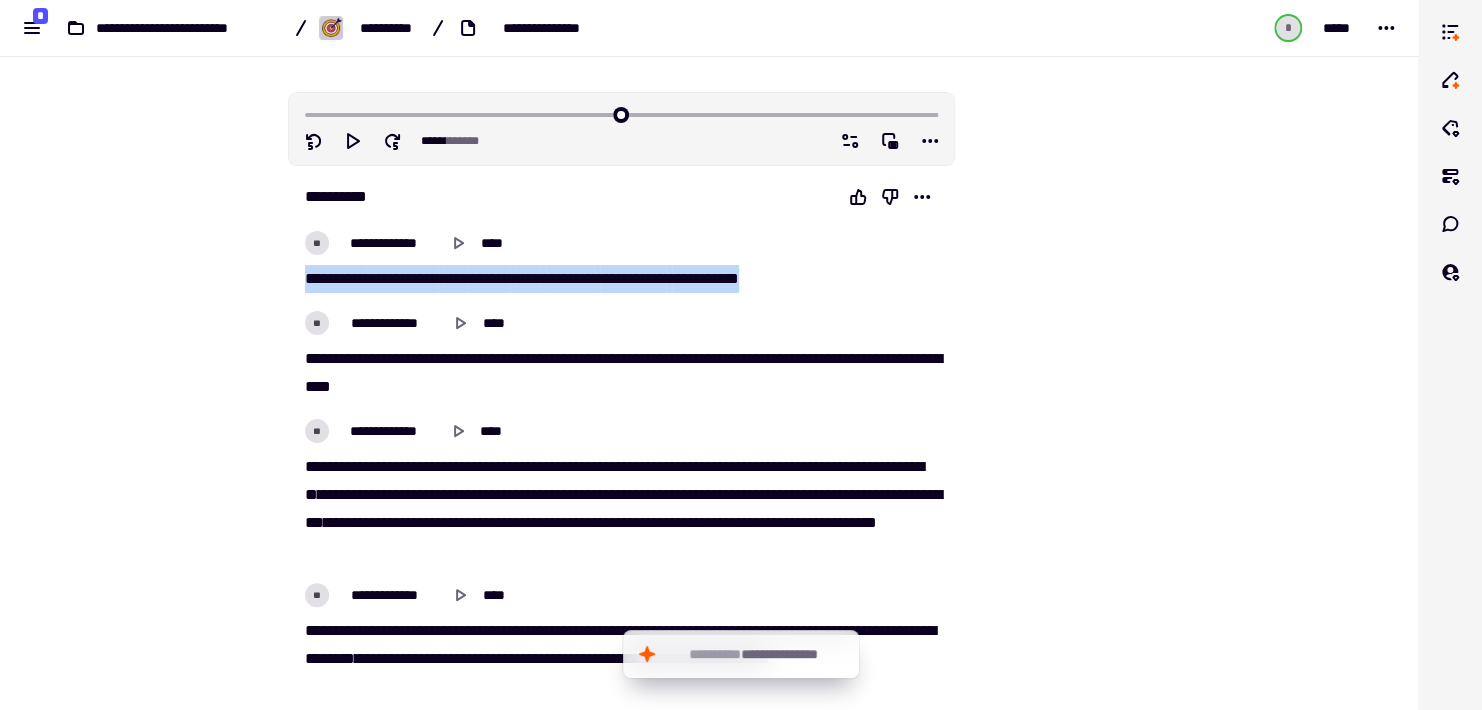 drag, startPoint x: 294, startPoint y: 276, endPoint x: 830, endPoint y: 278, distance: 536.0037 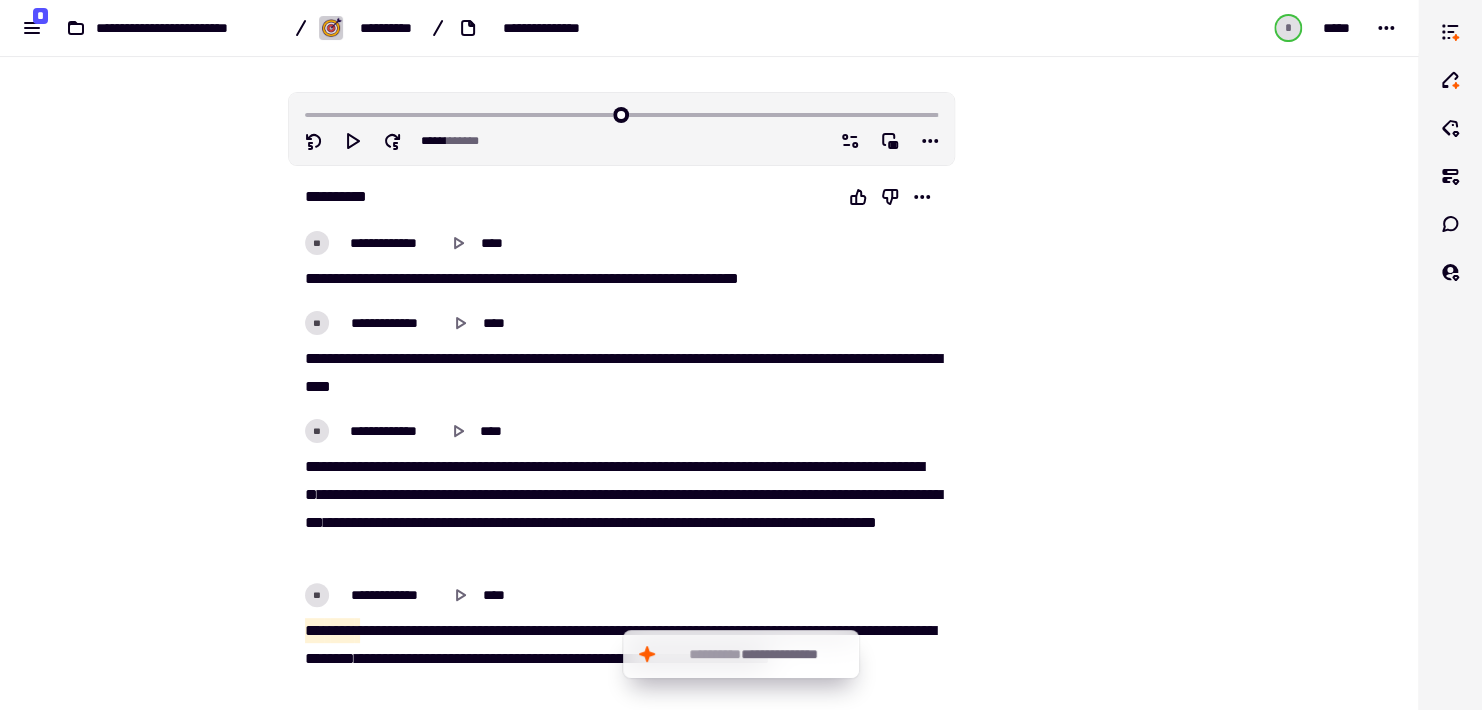 scroll, scrollTop: 198, scrollLeft: 0, axis: vertical 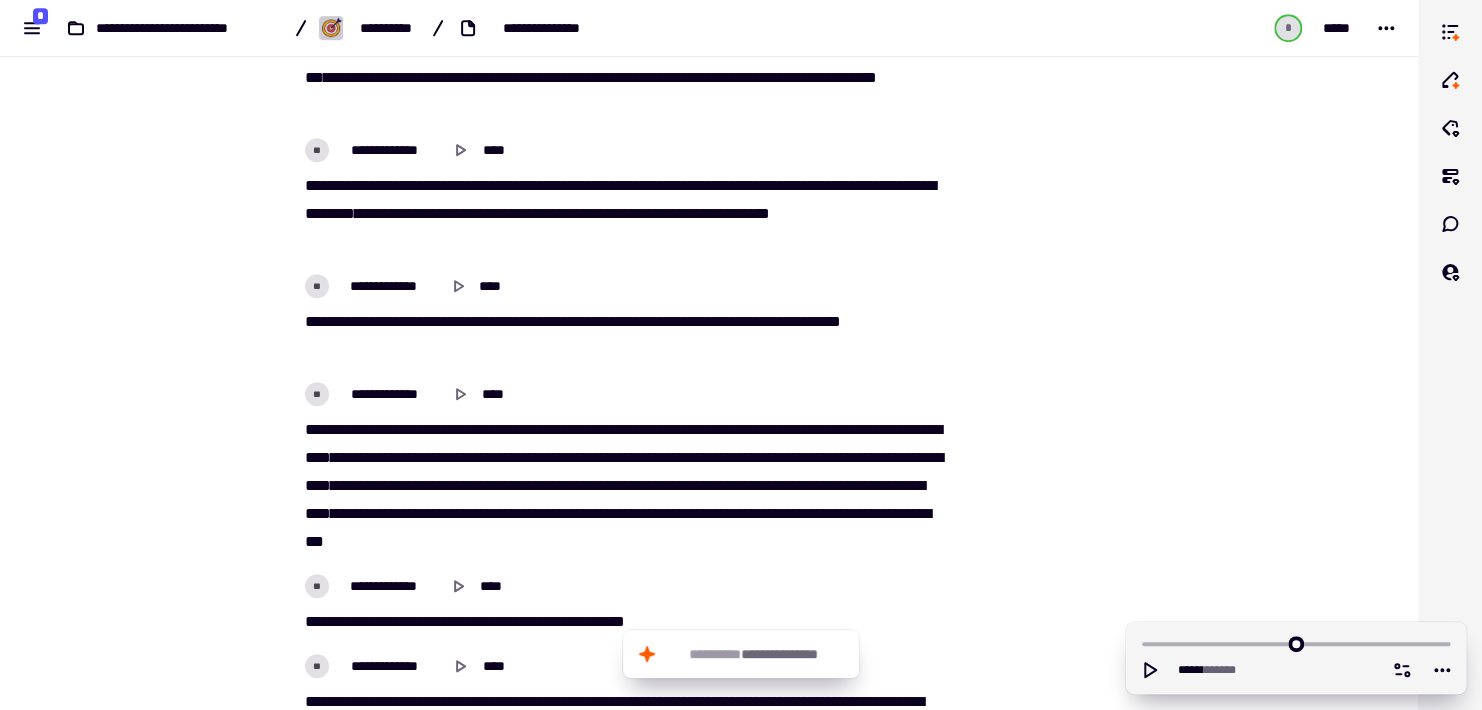 click on "**********" at bounding box center [621, 336] 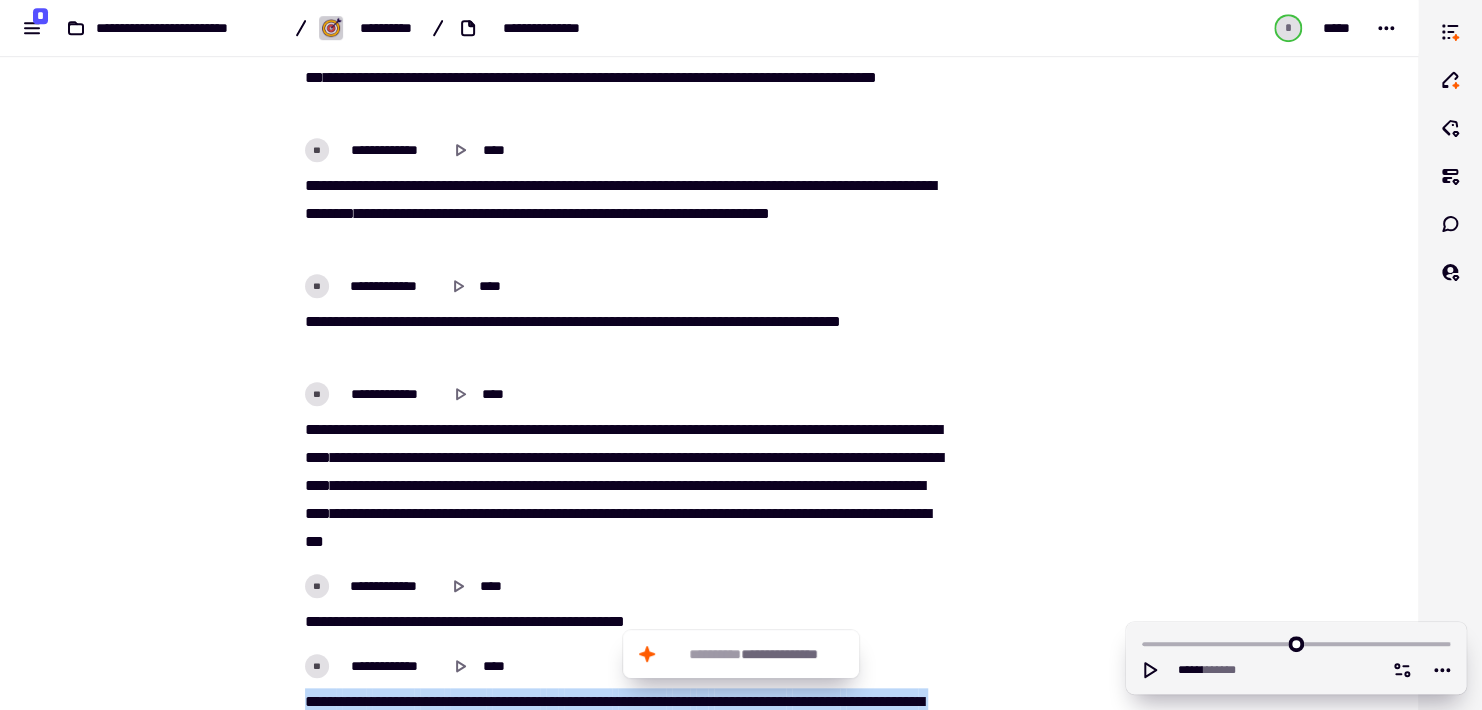 scroll, scrollTop: 826, scrollLeft: 0, axis: vertical 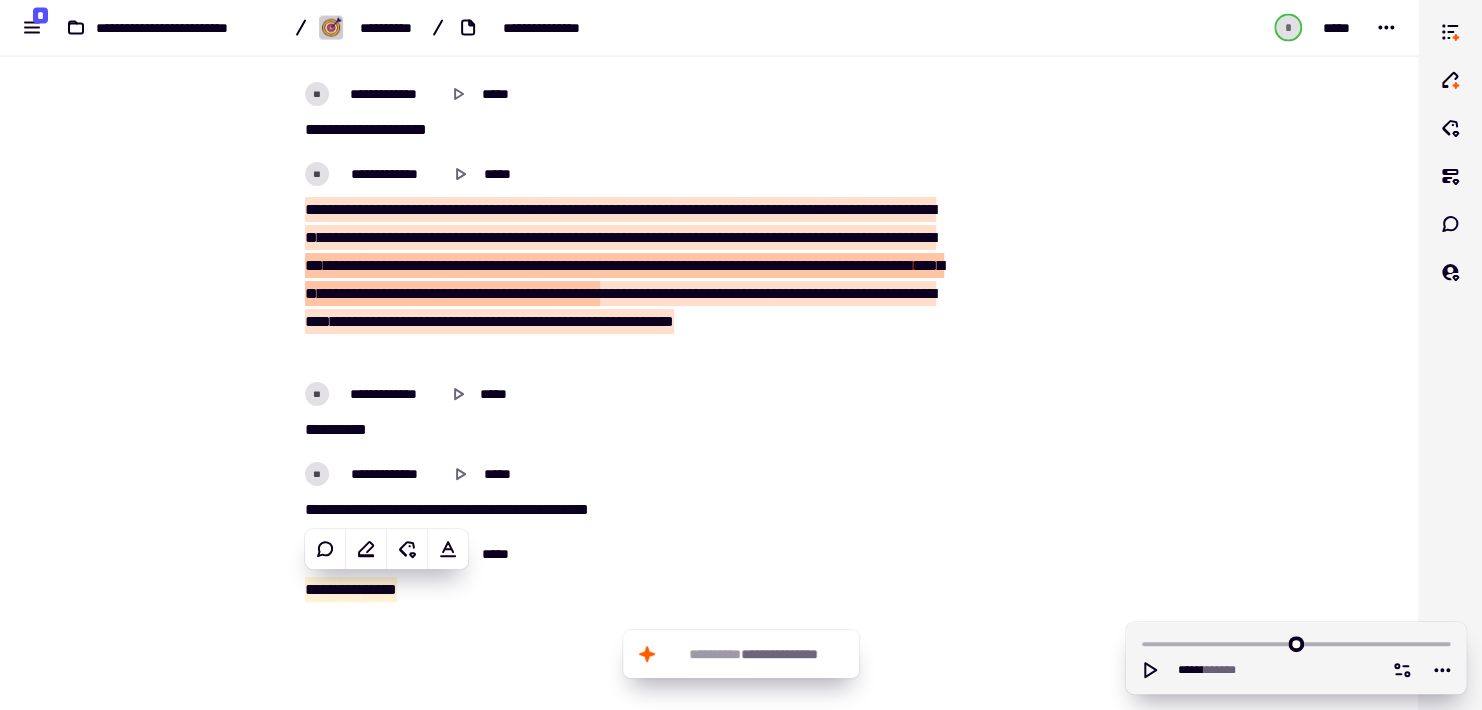 click on "**********" at bounding box center (709, 355) 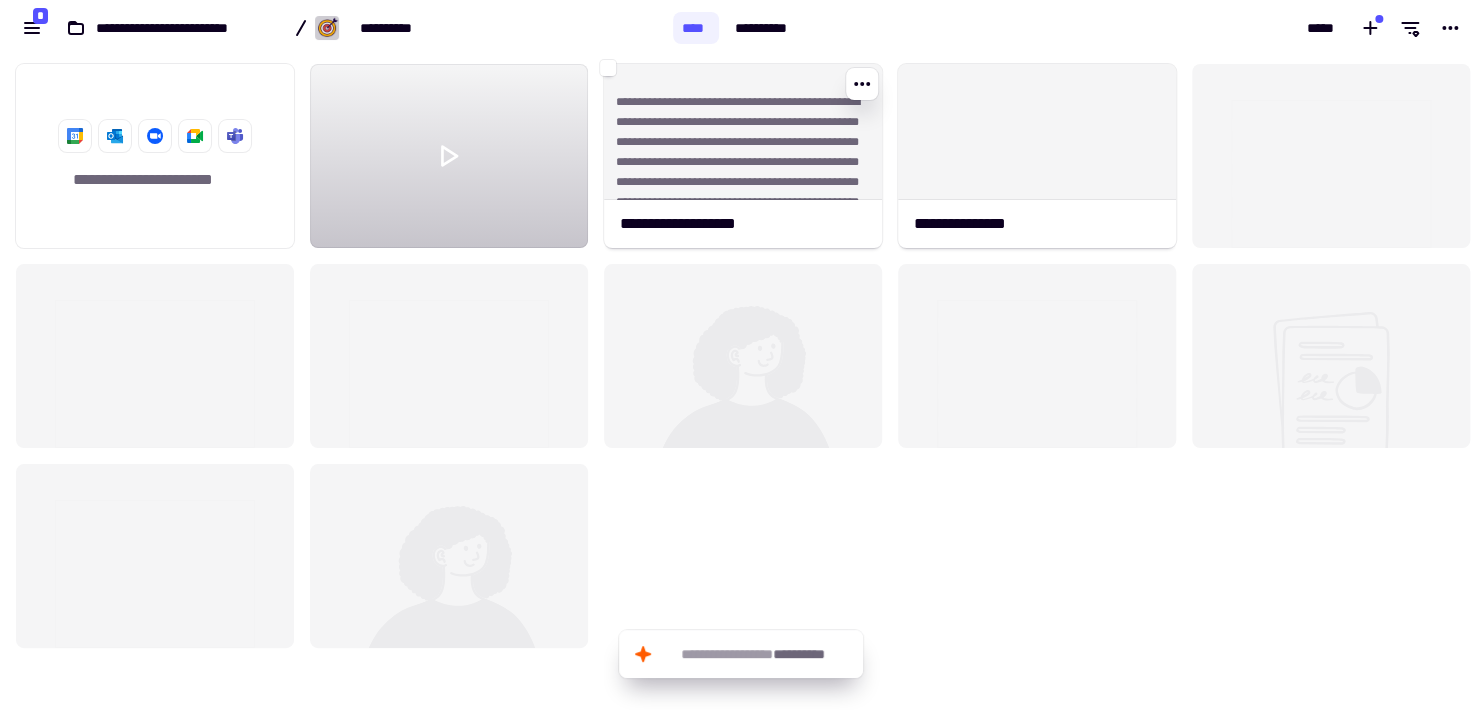scroll, scrollTop: 16, scrollLeft: 16, axis: both 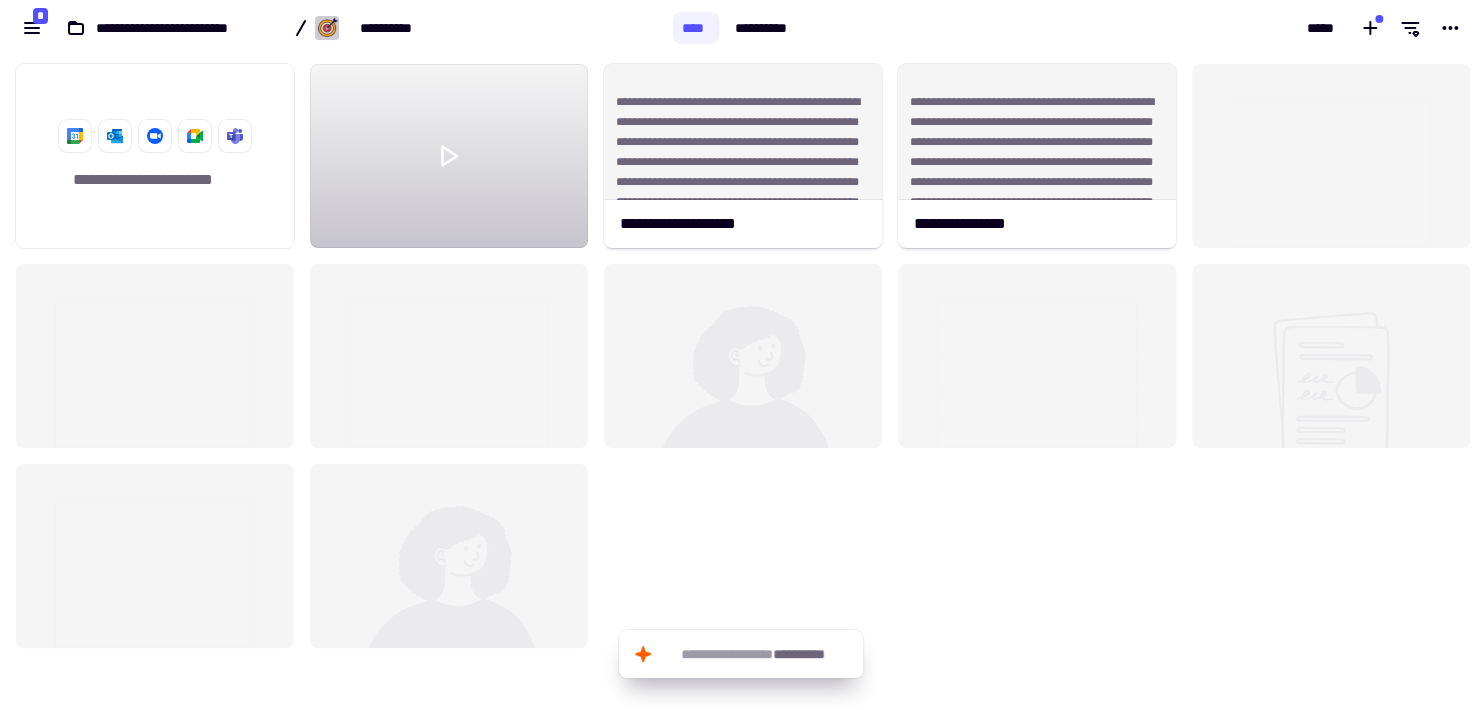 click 